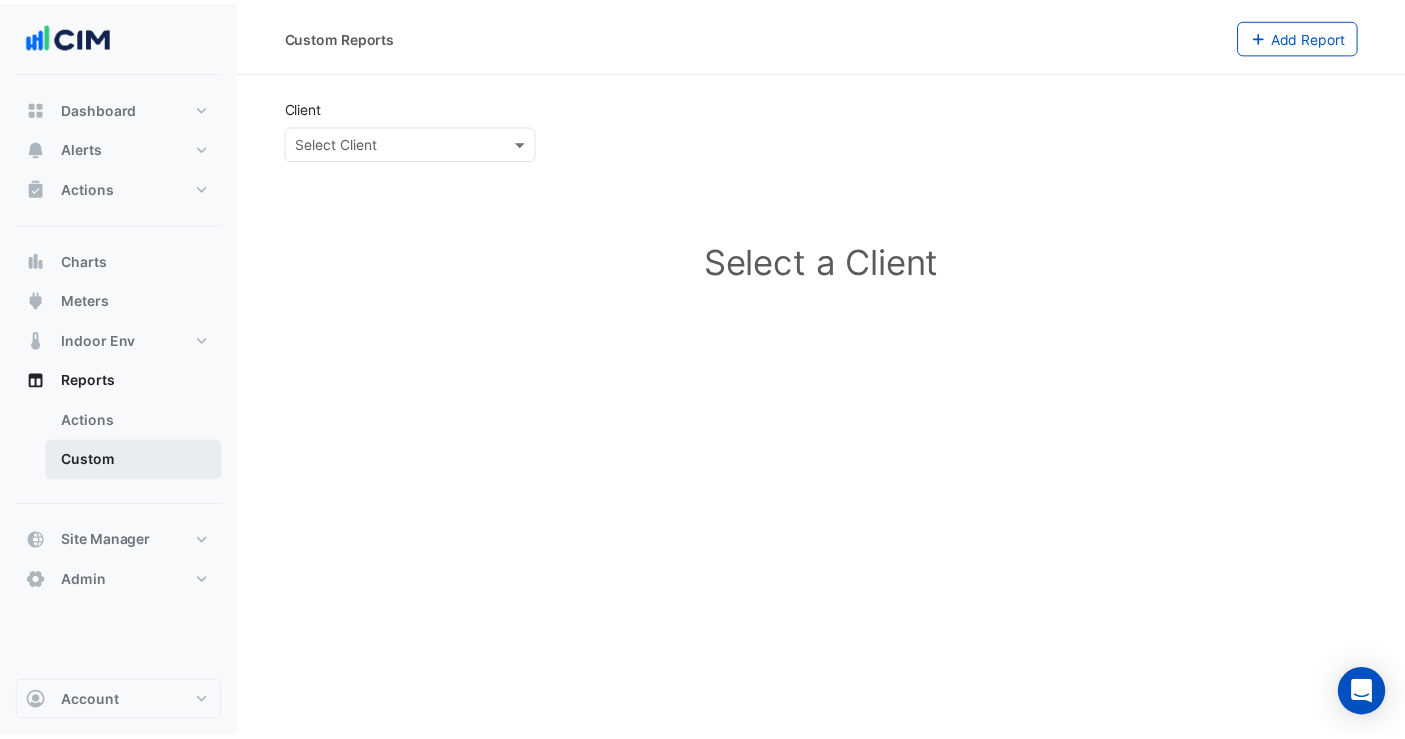 scroll, scrollTop: 0, scrollLeft: 0, axis: both 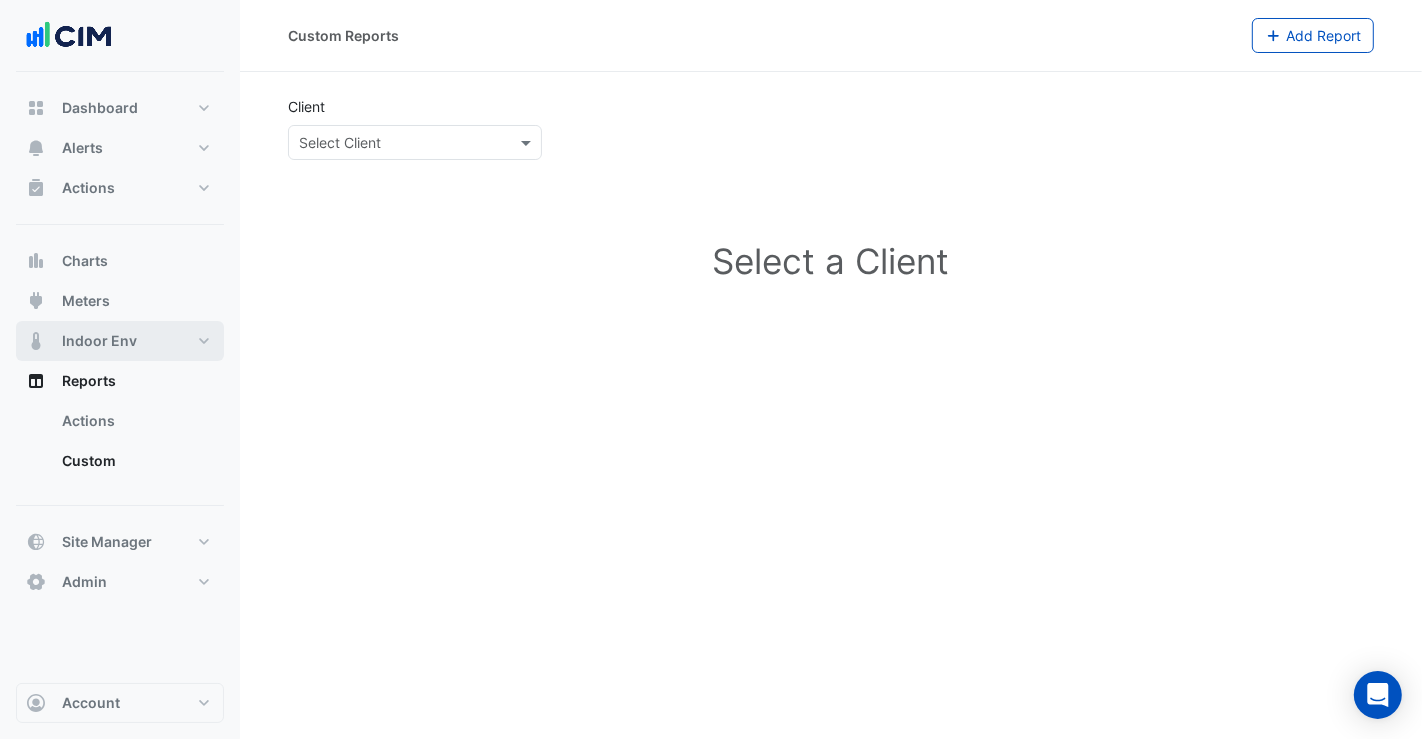 click on "Indoor Env" at bounding box center (99, 341) 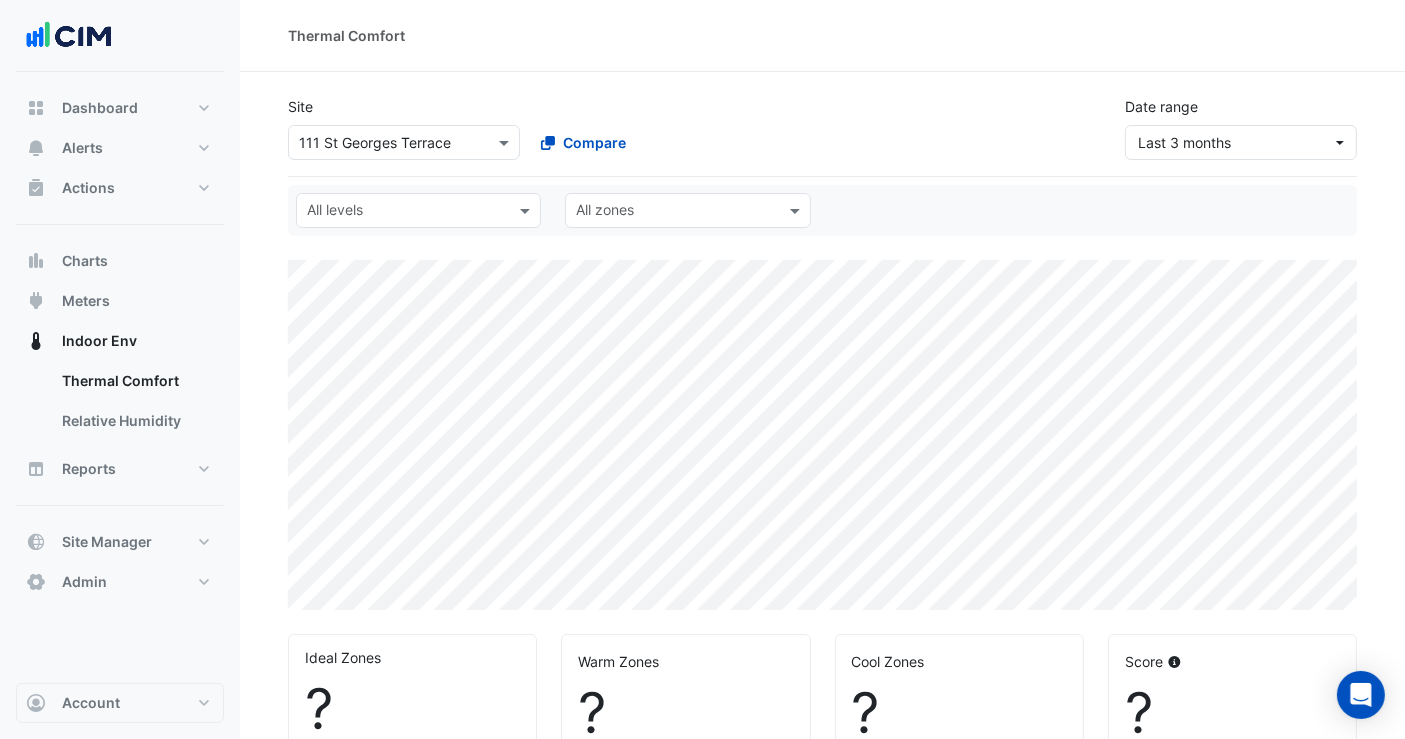 select on "**" 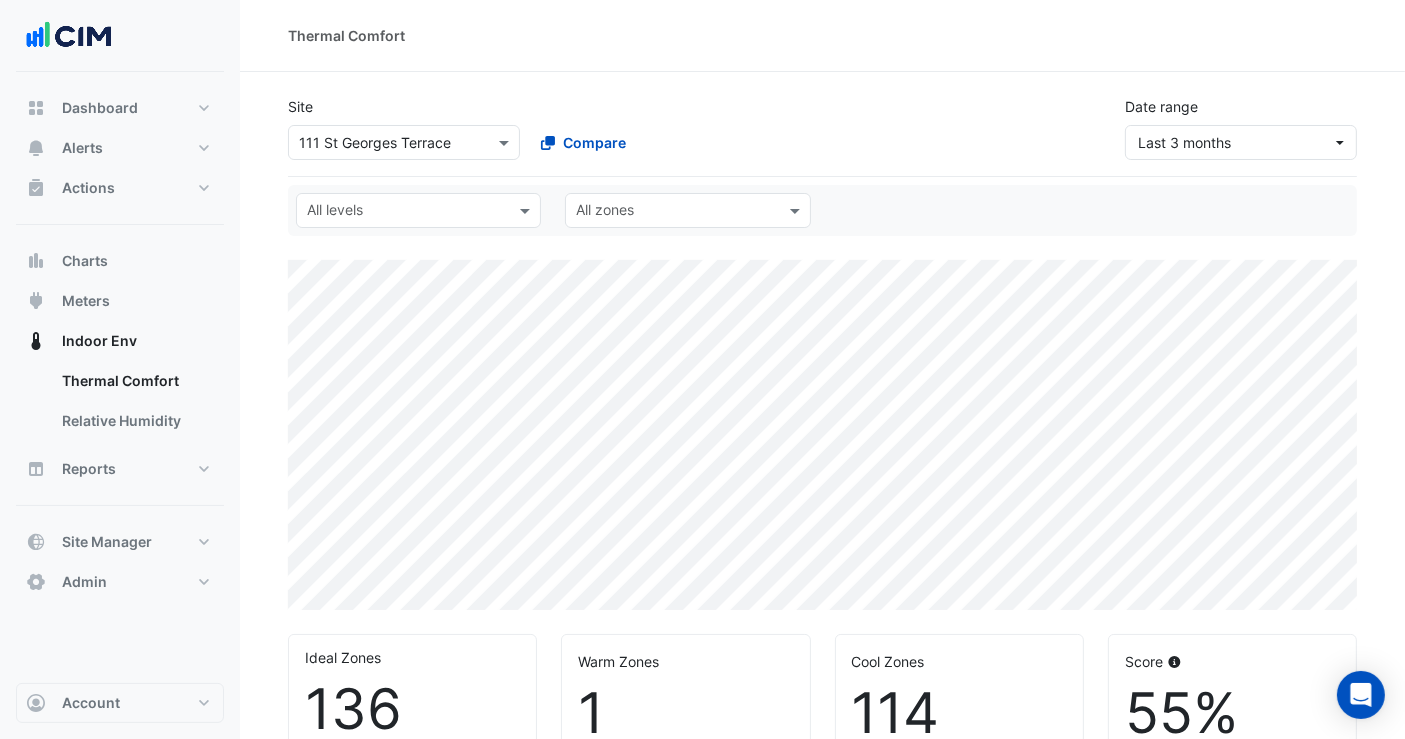 click at bounding box center [384, 143] 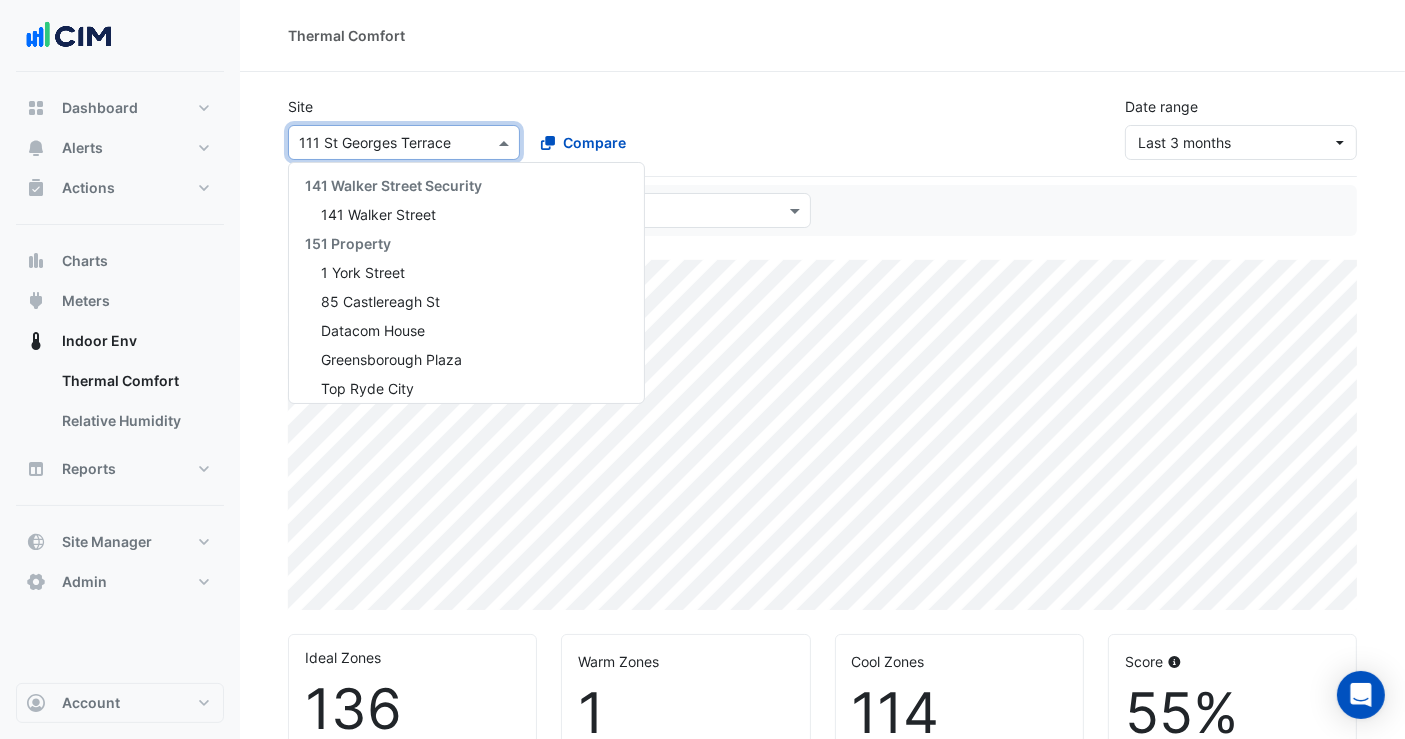 scroll, scrollTop: 9488, scrollLeft: 0, axis: vertical 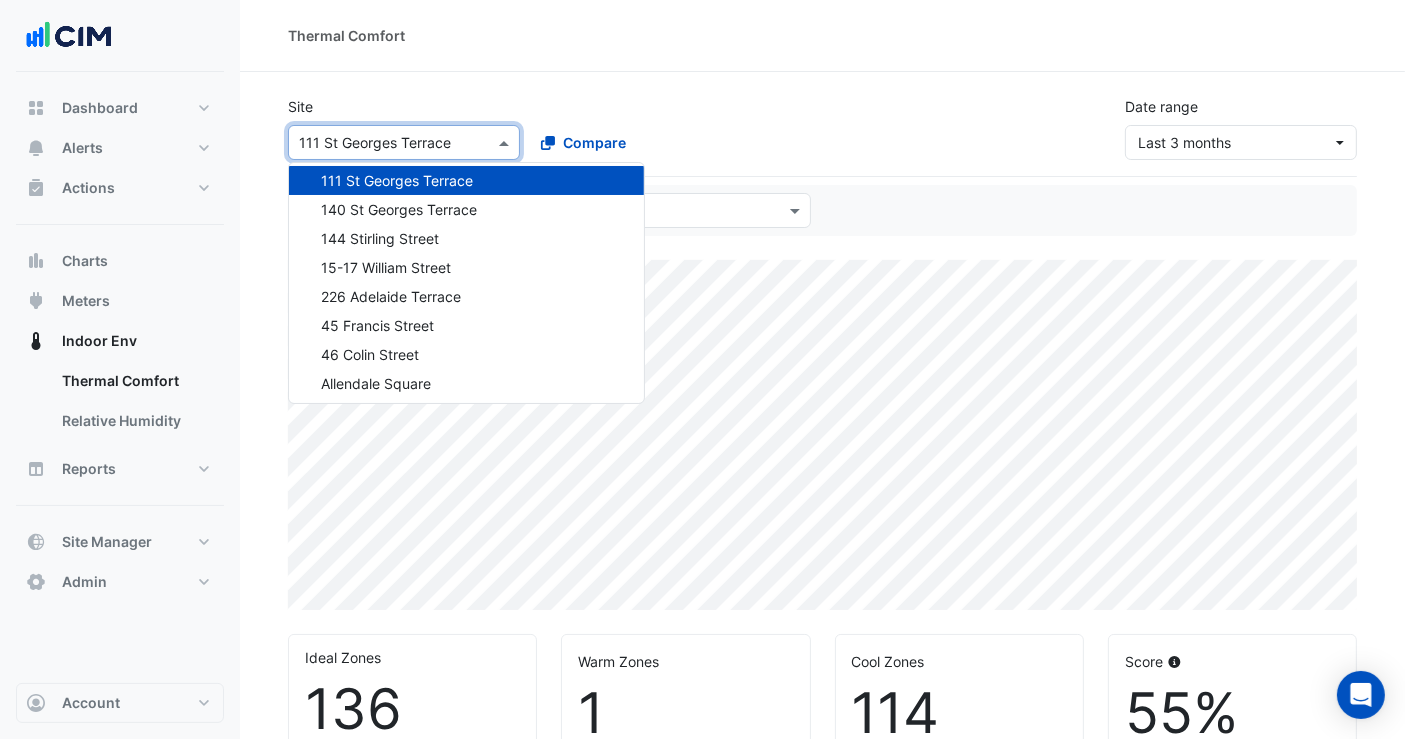click at bounding box center (506, 142) 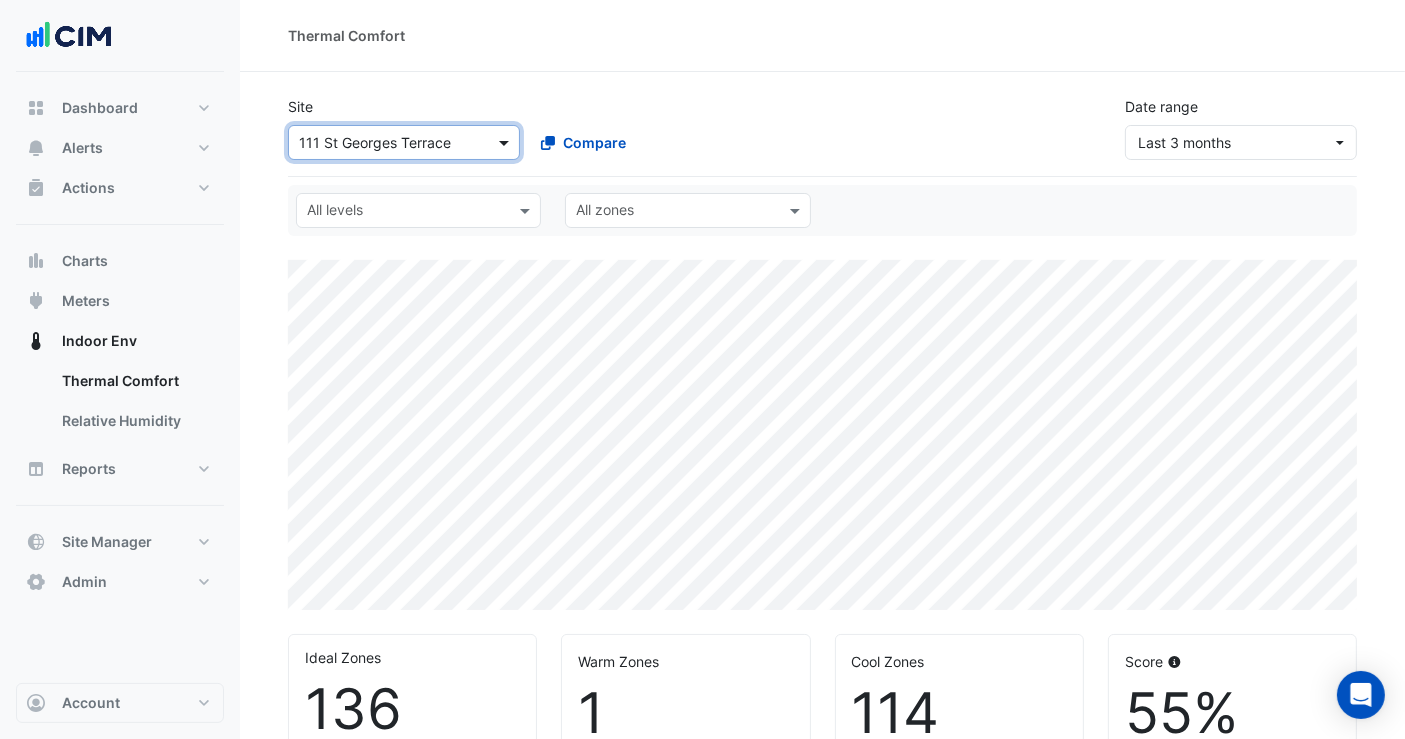 click at bounding box center (506, 142) 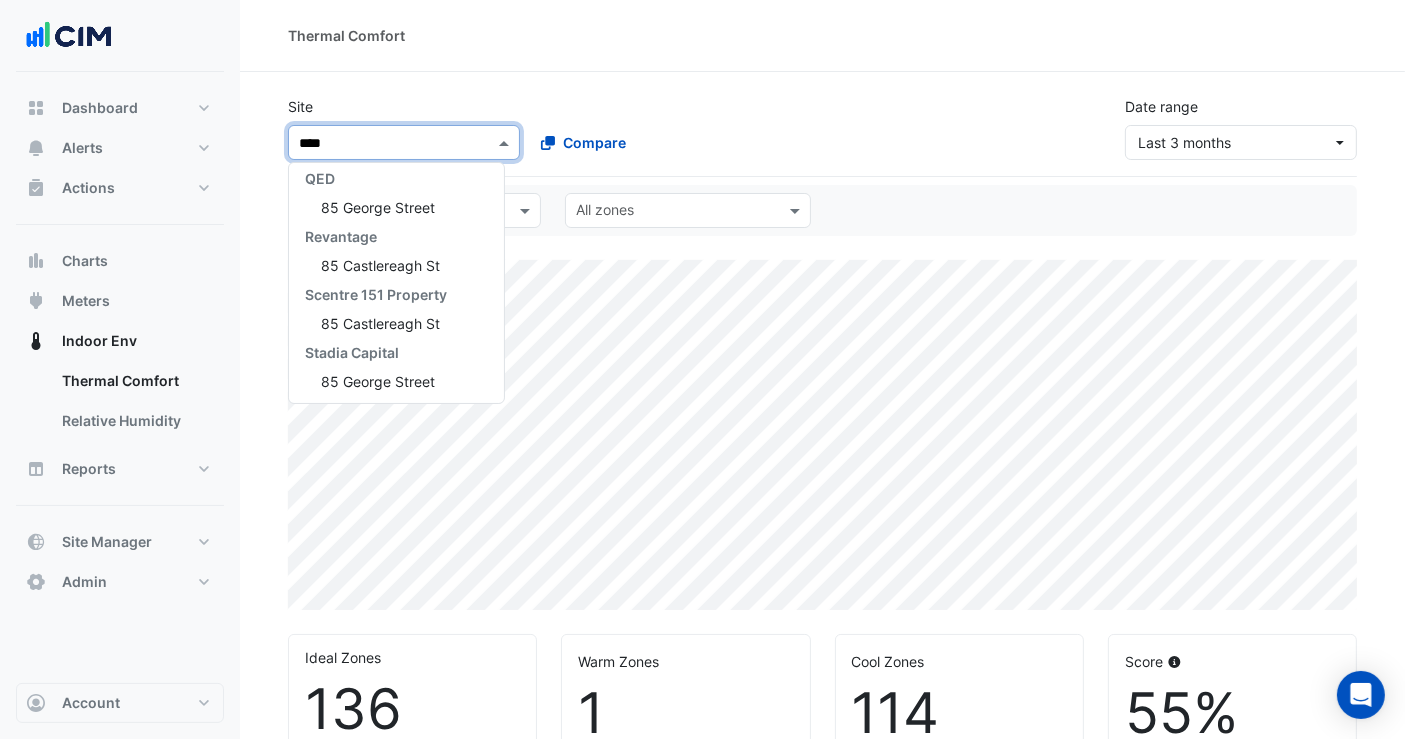 scroll, scrollTop: 8, scrollLeft: 0, axis: vertical 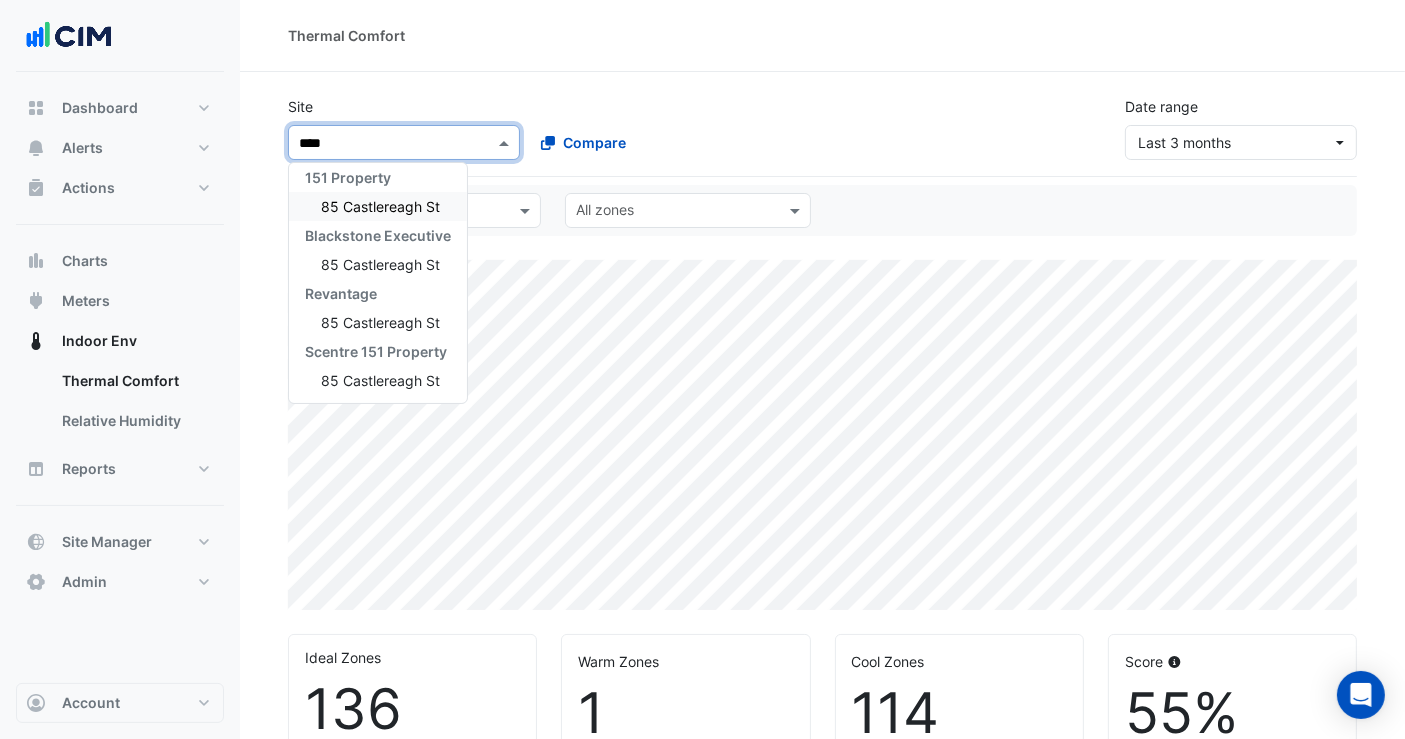 type on "*****" 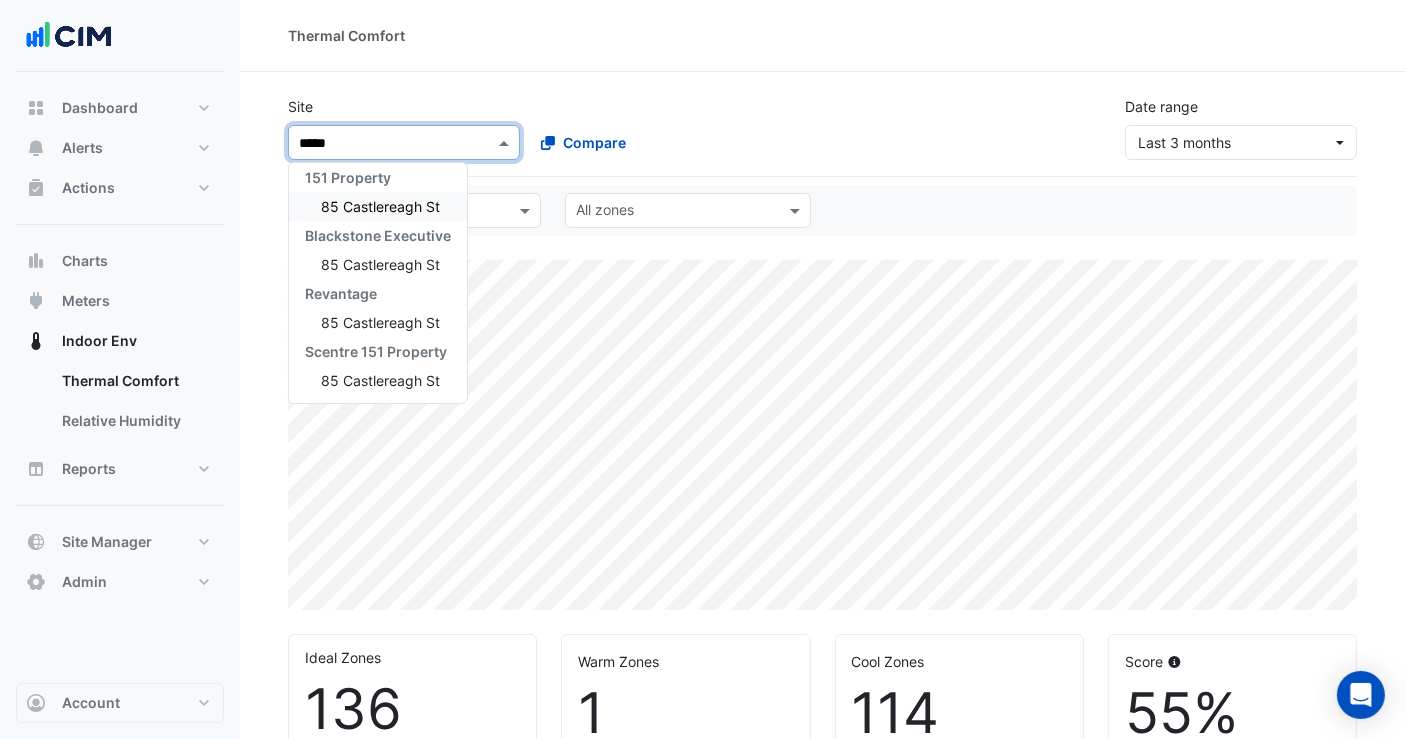 type 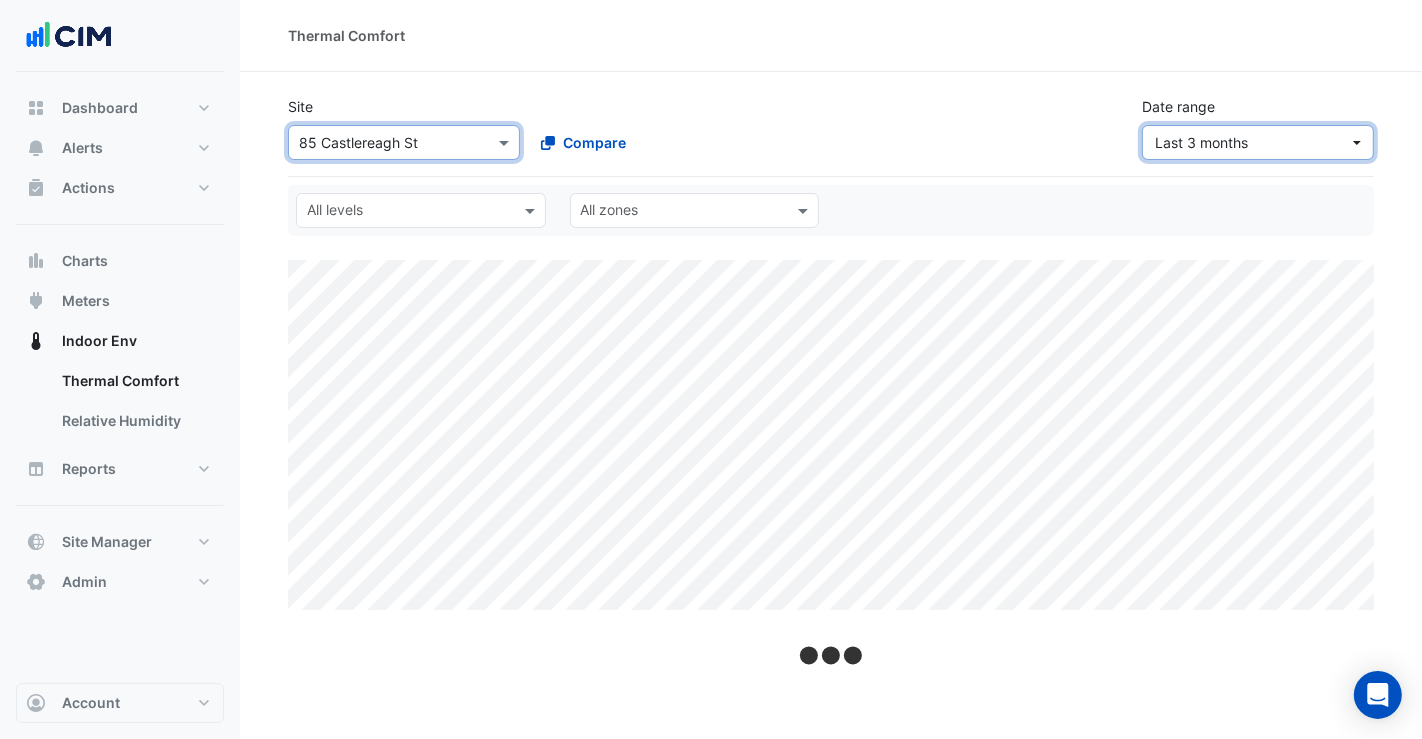 click on "Last 3 months" at bounding box center [1201, 142] 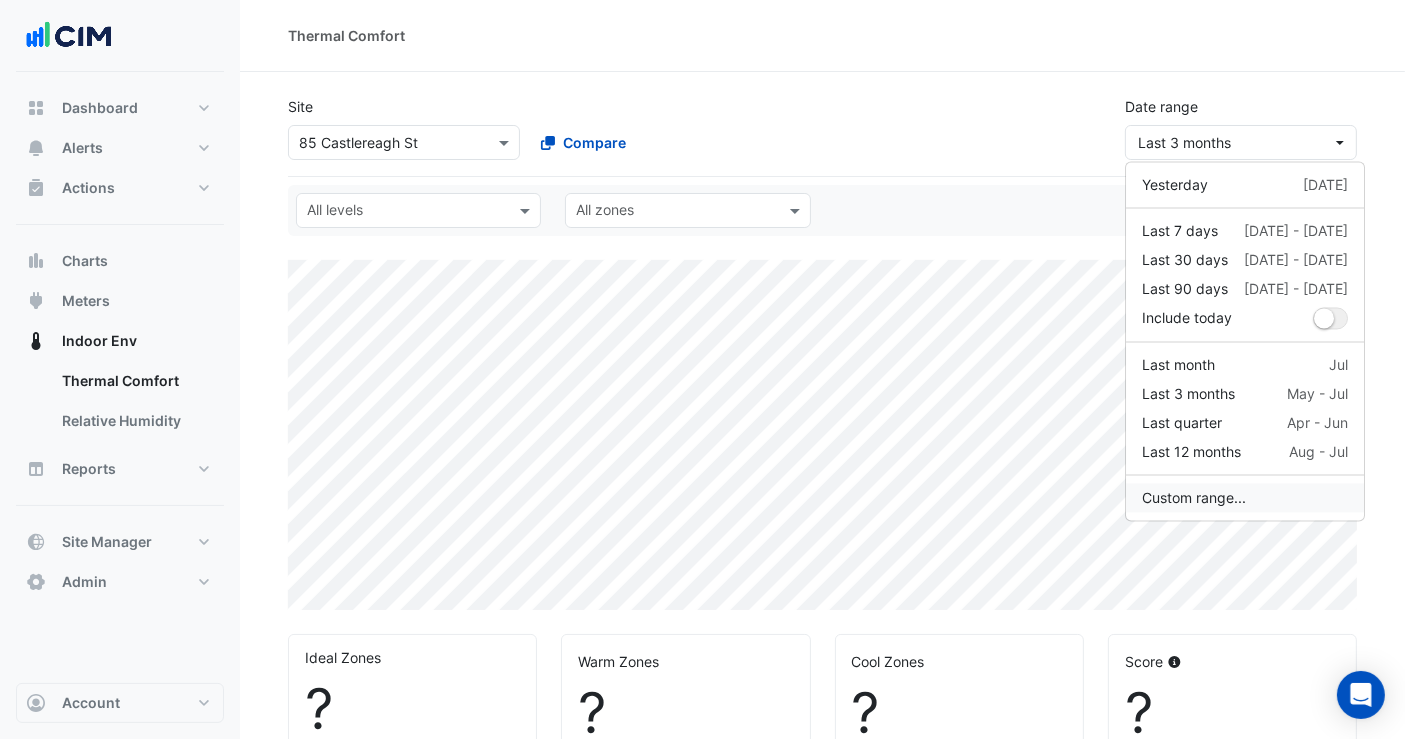 click on "Custom range..." at bounding box center [1245, 497] 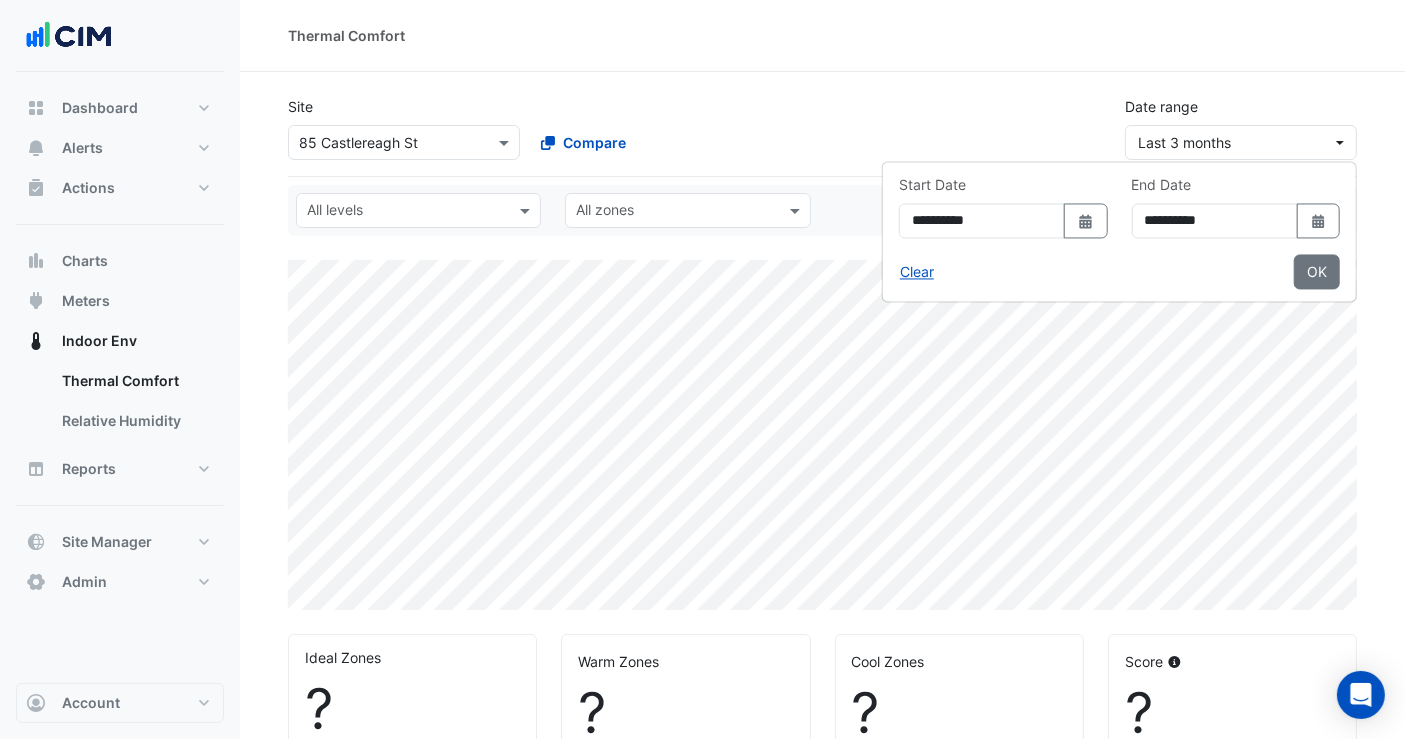 select on "**" 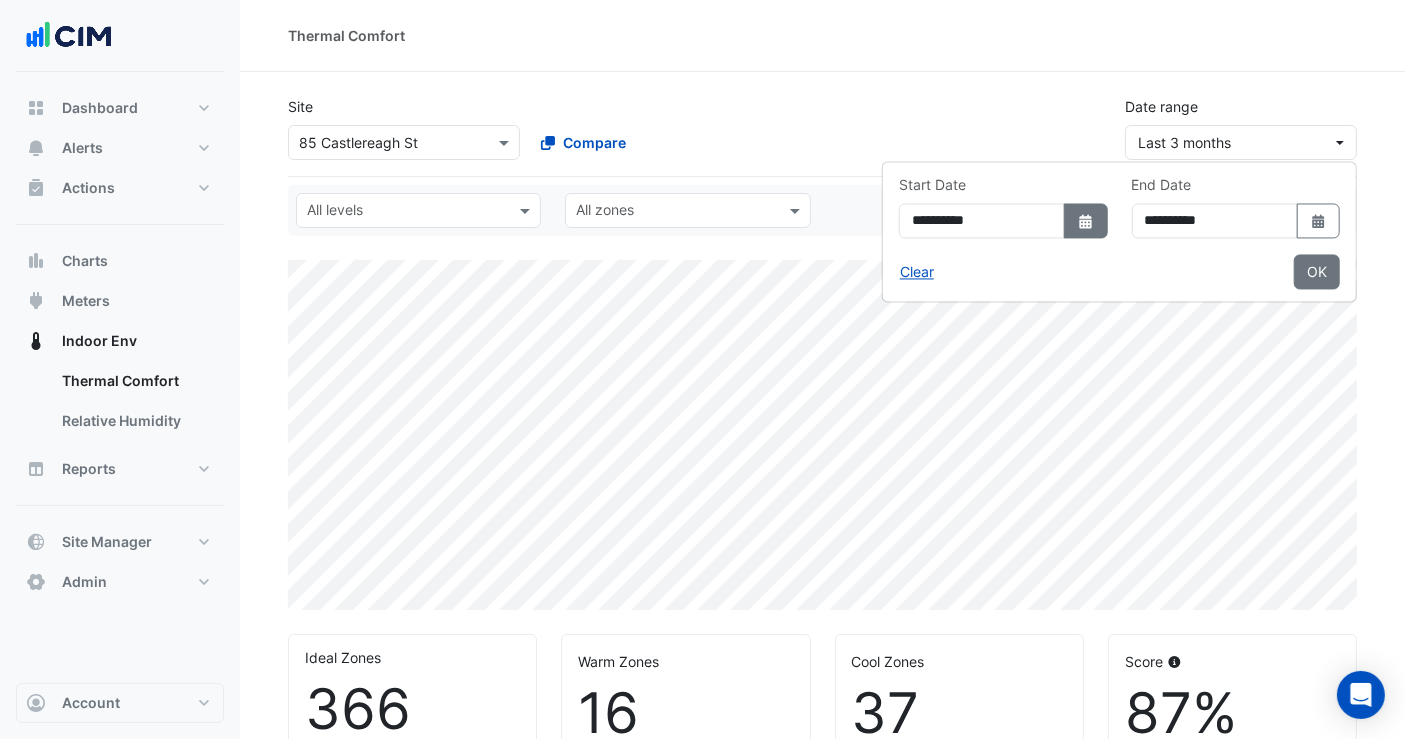 click 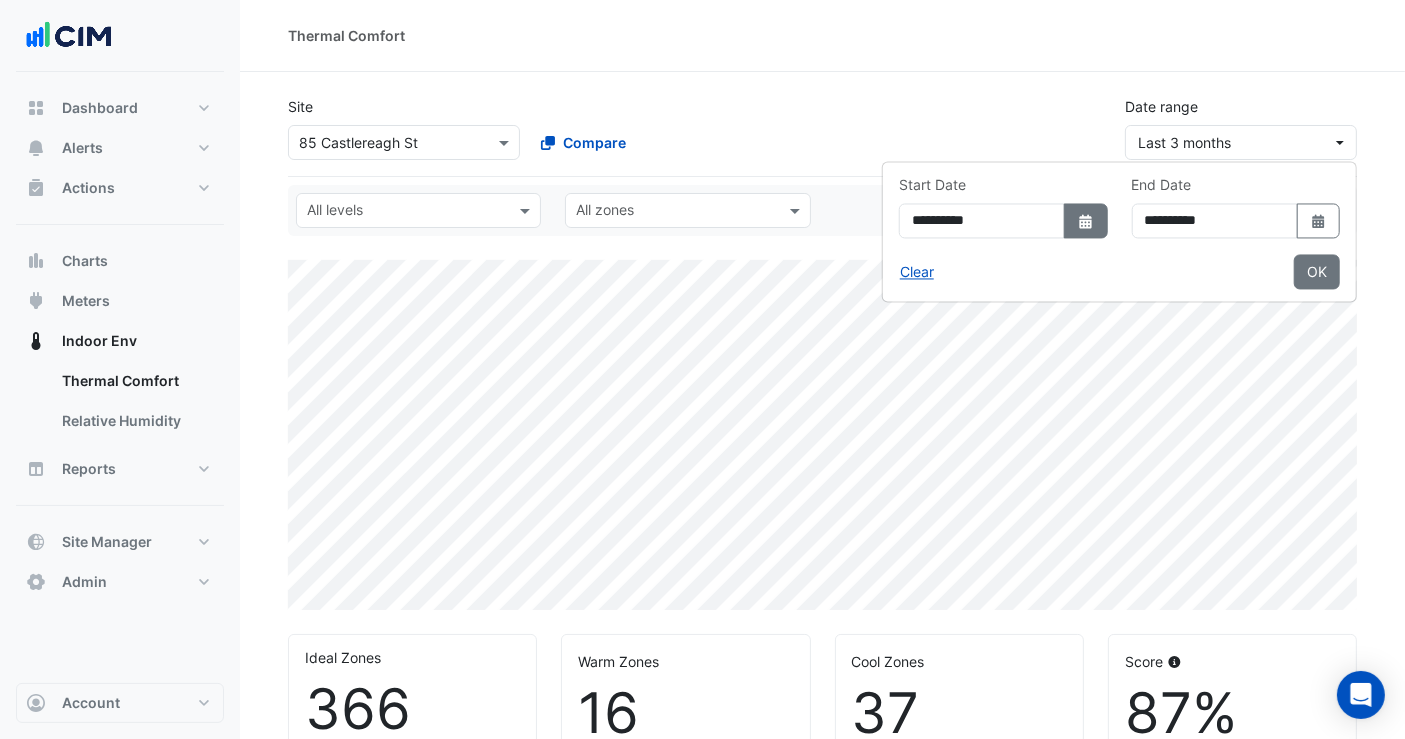 select on "*" 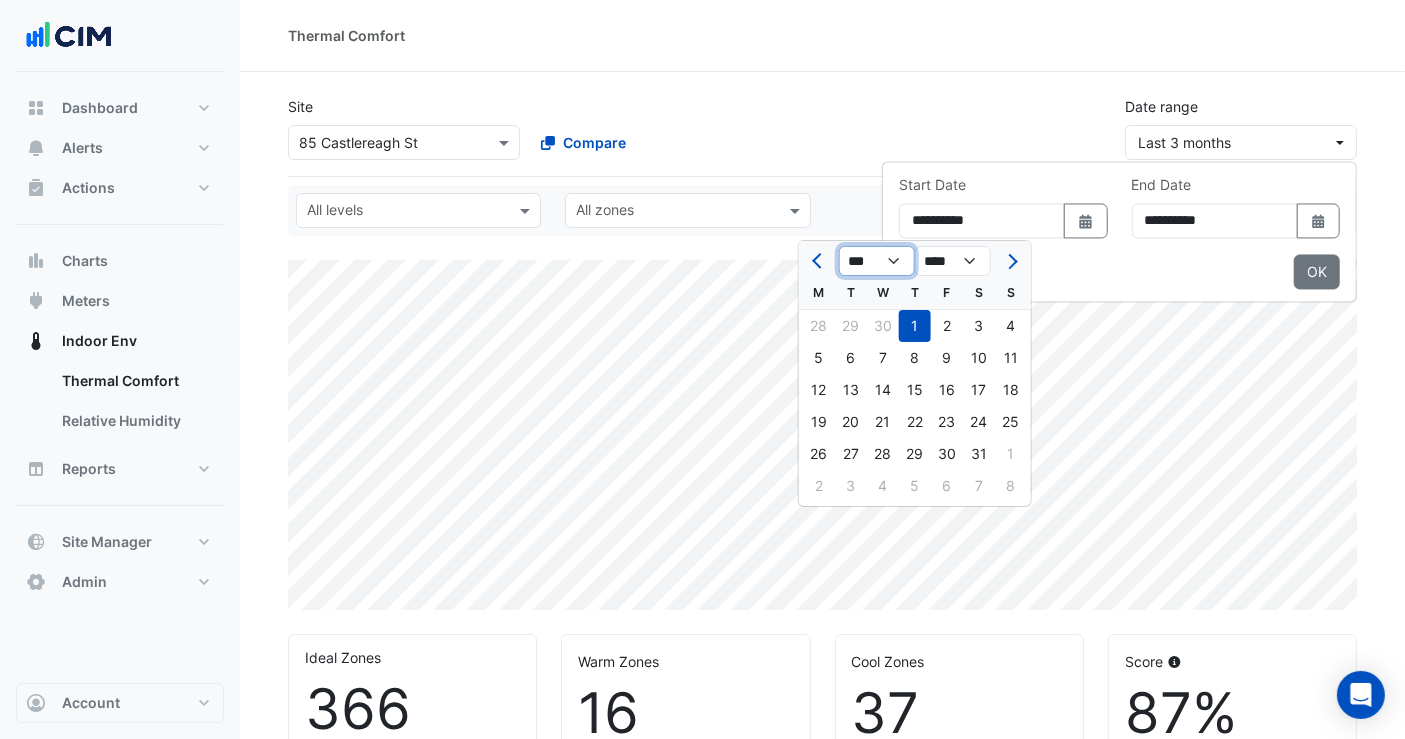 click on "*** *** *** *** *** *** ***" 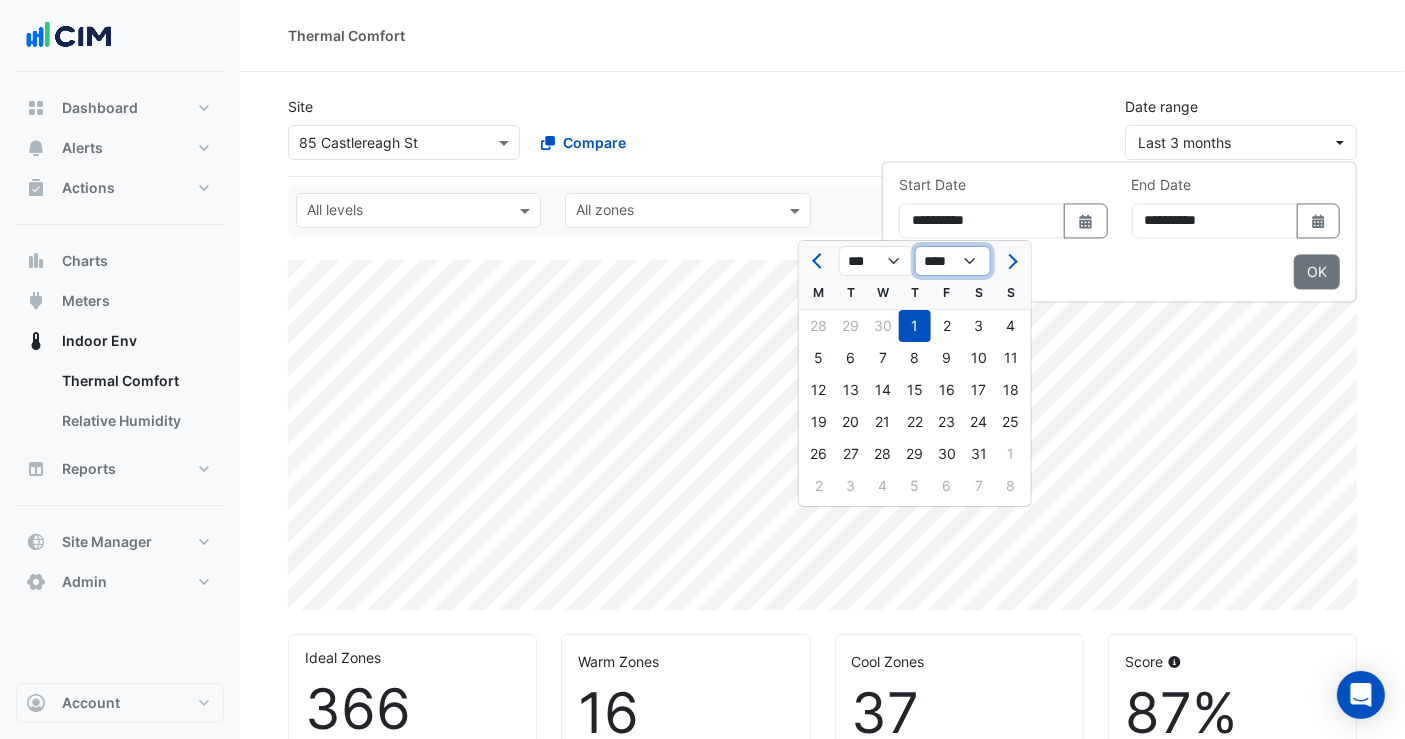 click on "**** **** **** **** **** **** **** **** **** **** ****" 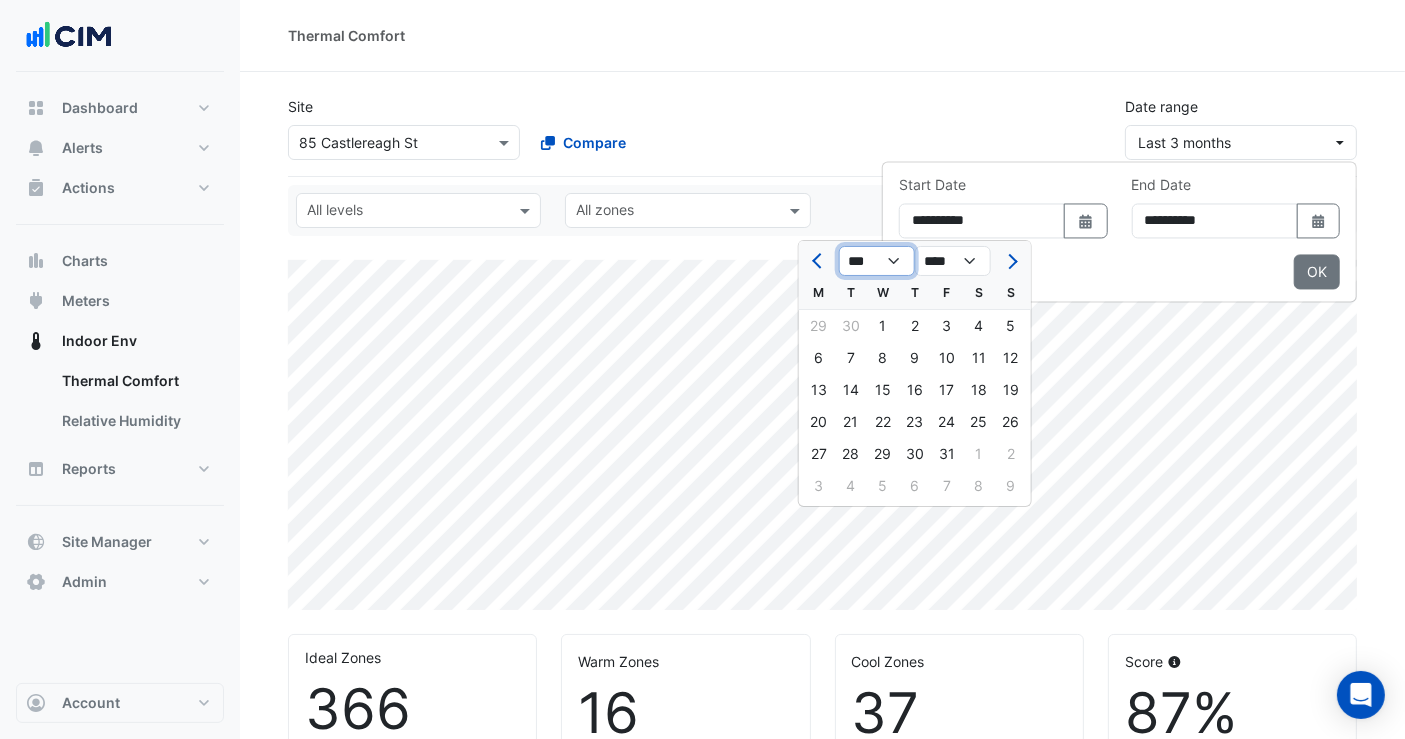 drag, startPoint x: 872, startPoint y: 258, endPoint x: 874, endPoint y: 269, distance: 11.18034 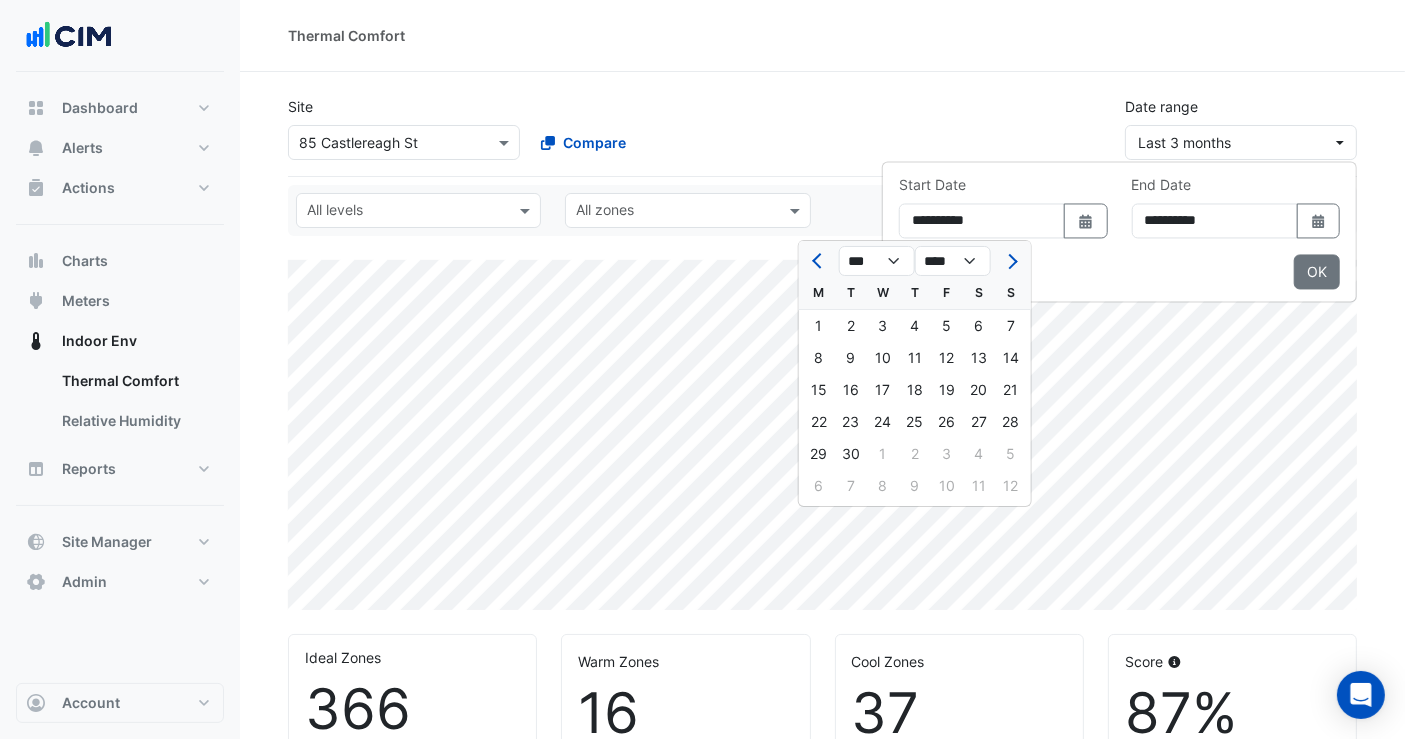 drag, startPoint x: 820, startPoint y: 321, endPoint x: 1245, endPoint y: 292, distance: 425.98825 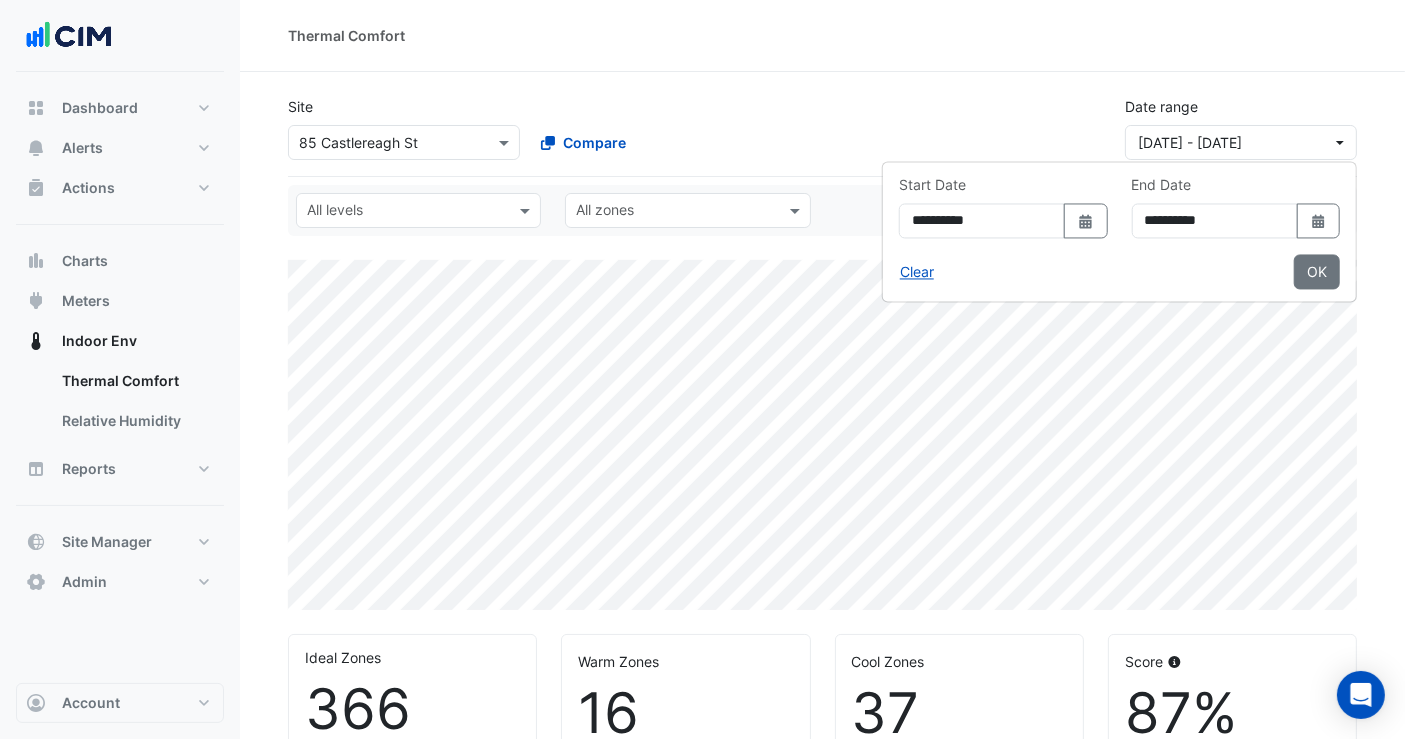 drag, startPoint x: 1305, startPoint y: 221, endPoint x: 1248, endPoint y: 229, distance: 57.558666 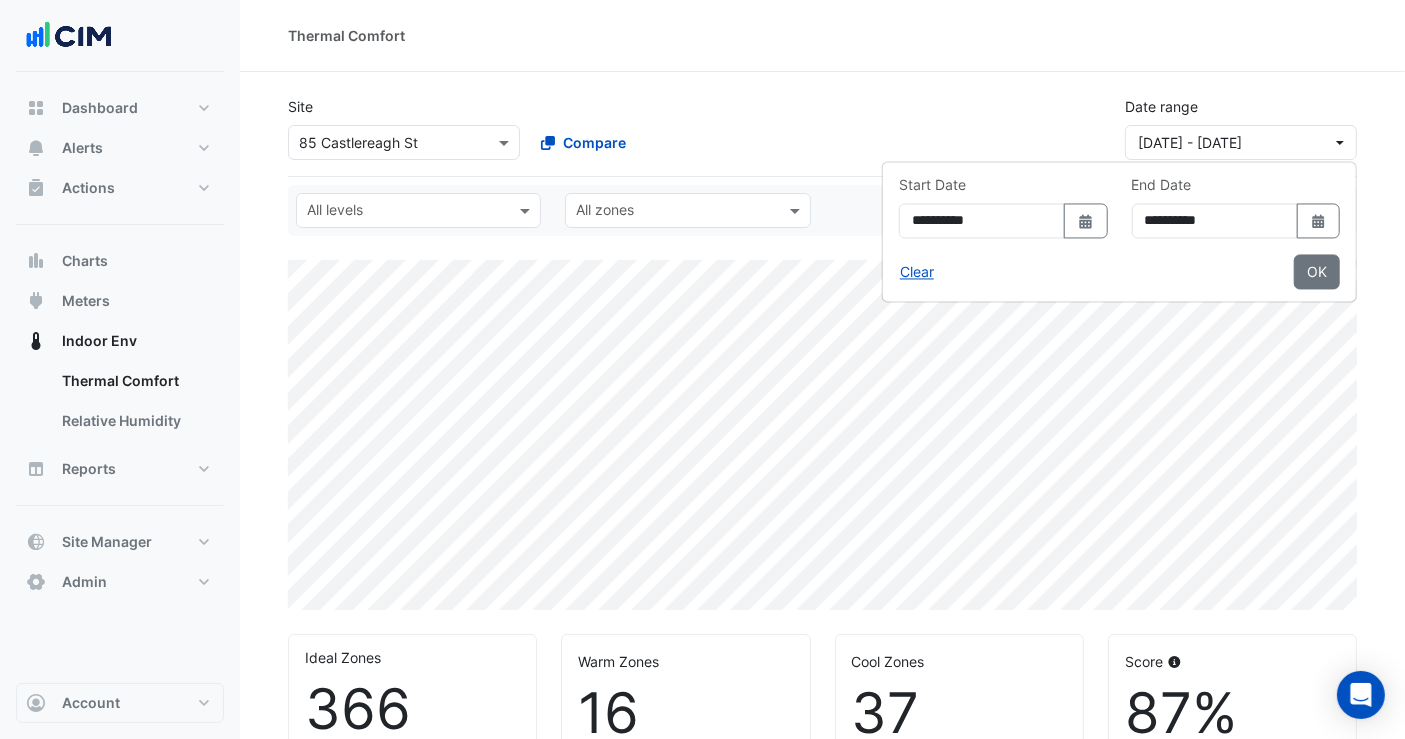 click on "Select Date" at bounding box center [1318, 220] 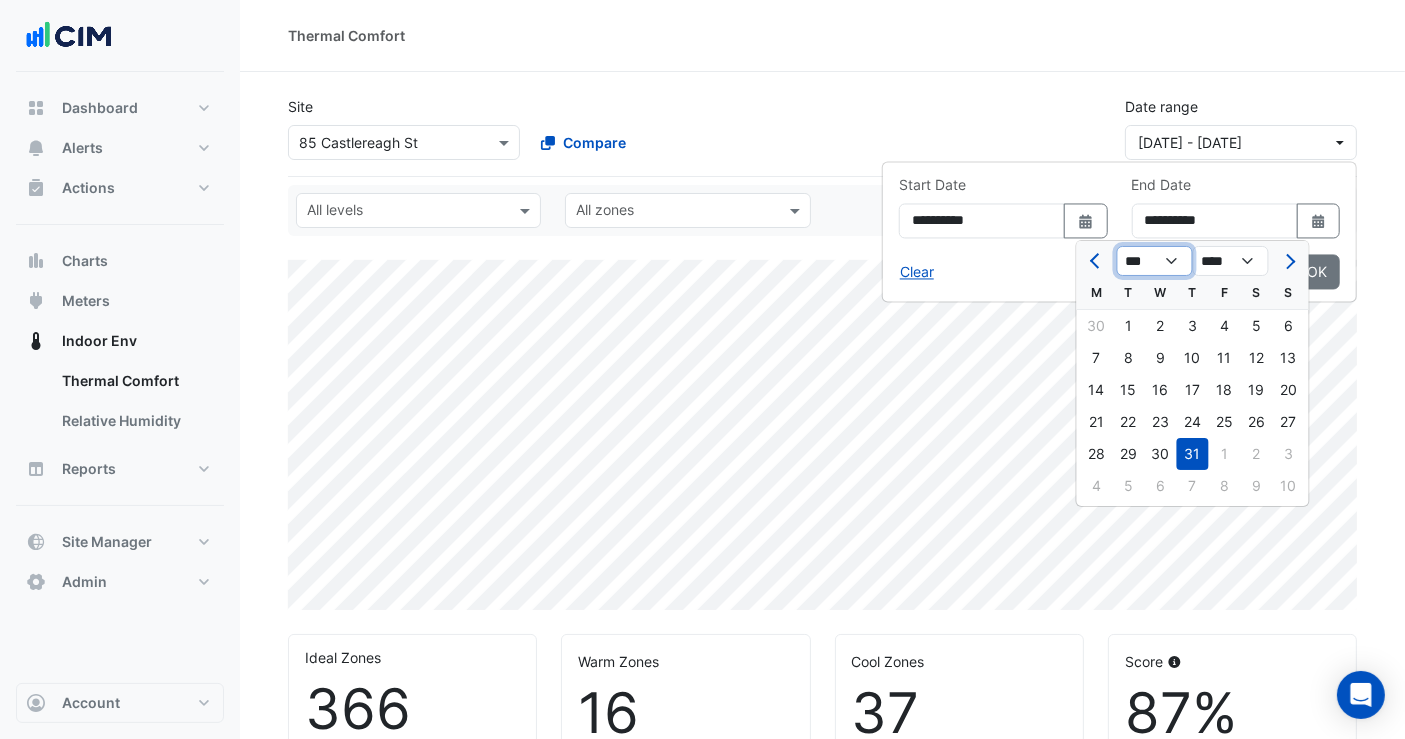 click on "*** *** *** *** *** *** *** *** *** *** *** ***" 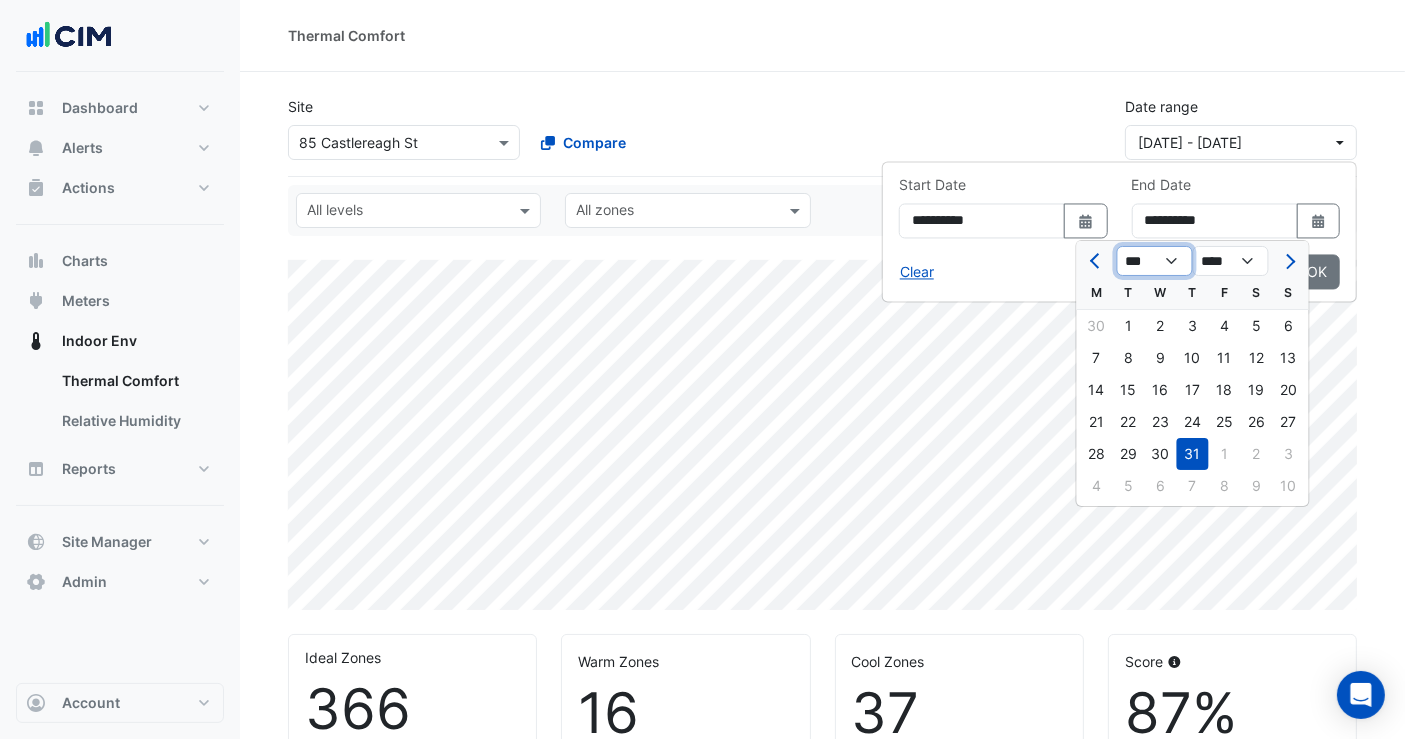 select on "*" 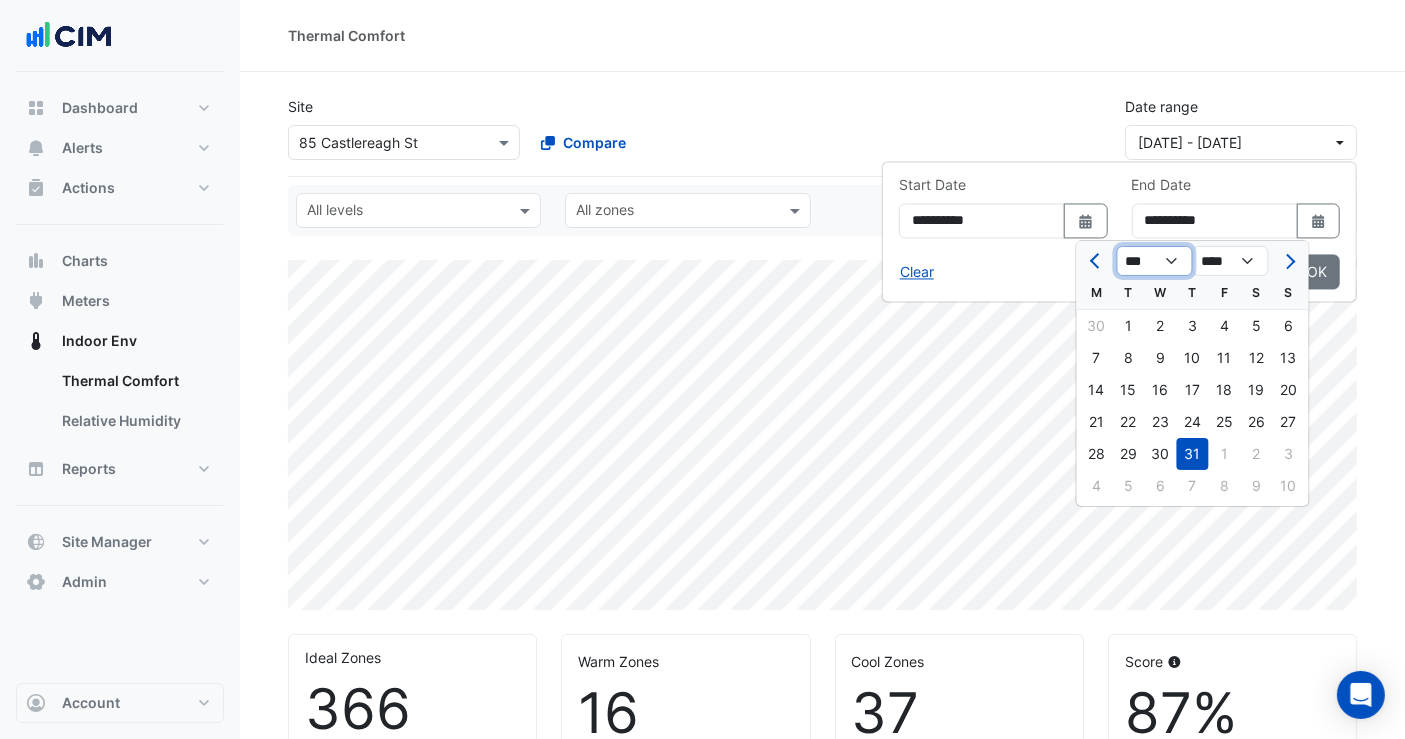 click on "*** *** *** *** *** *** *** *** *** *** *** ***" 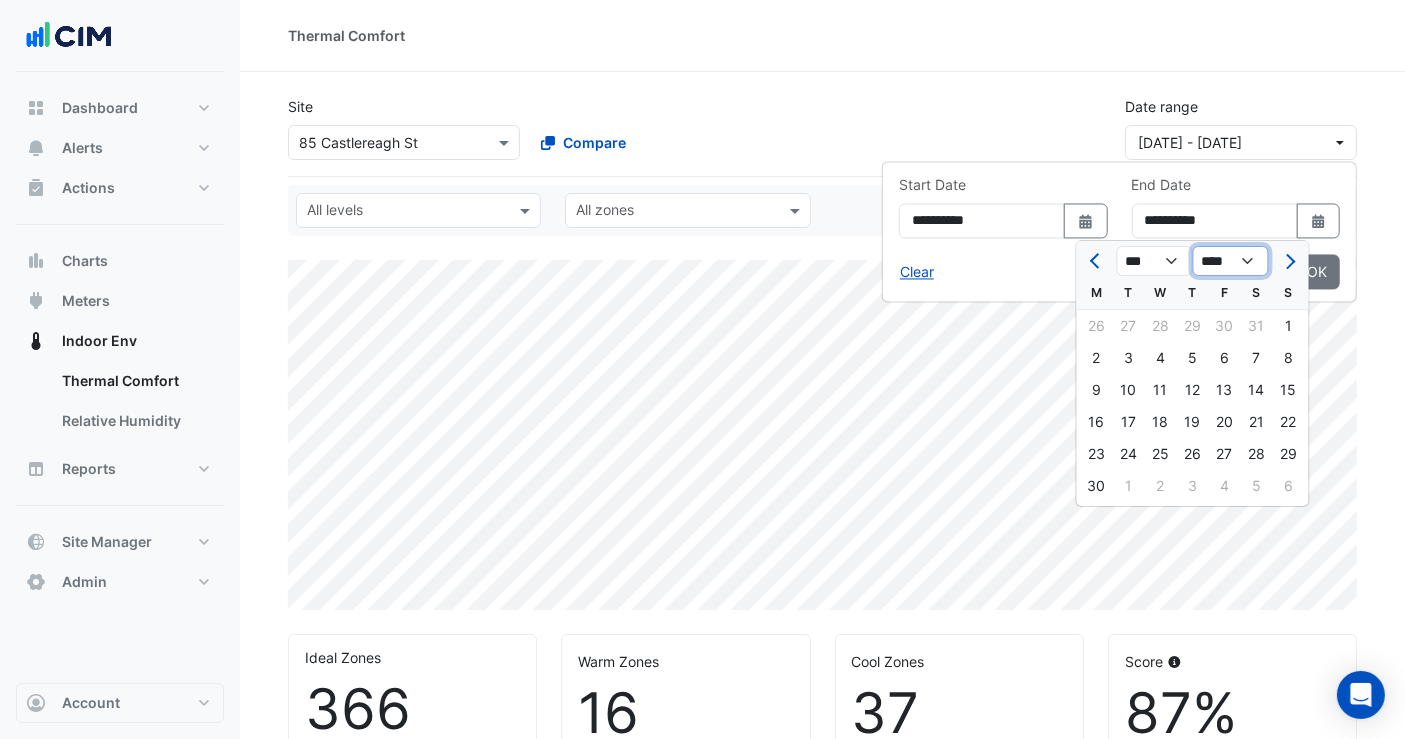 click on "**** **** **** **** **** **** **** **** **** **** **** ****" 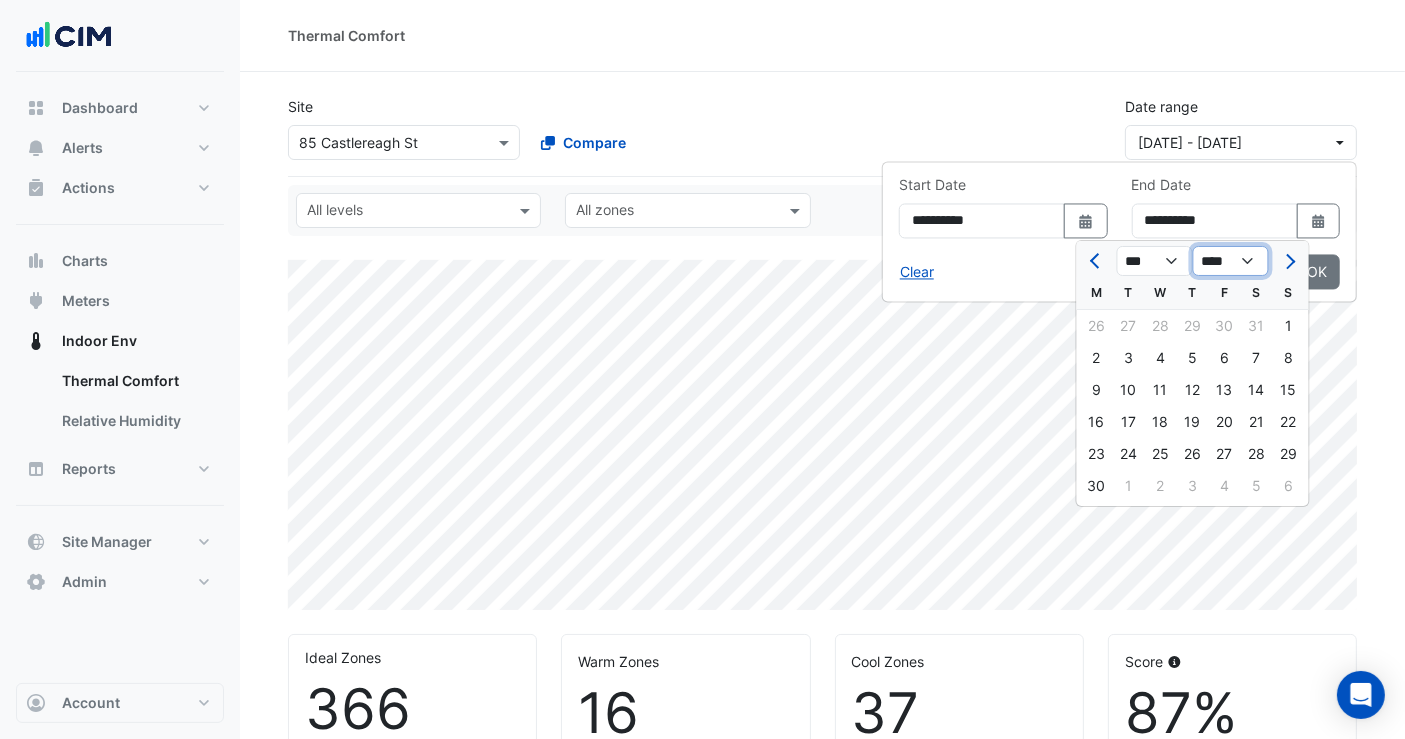 select on "****" 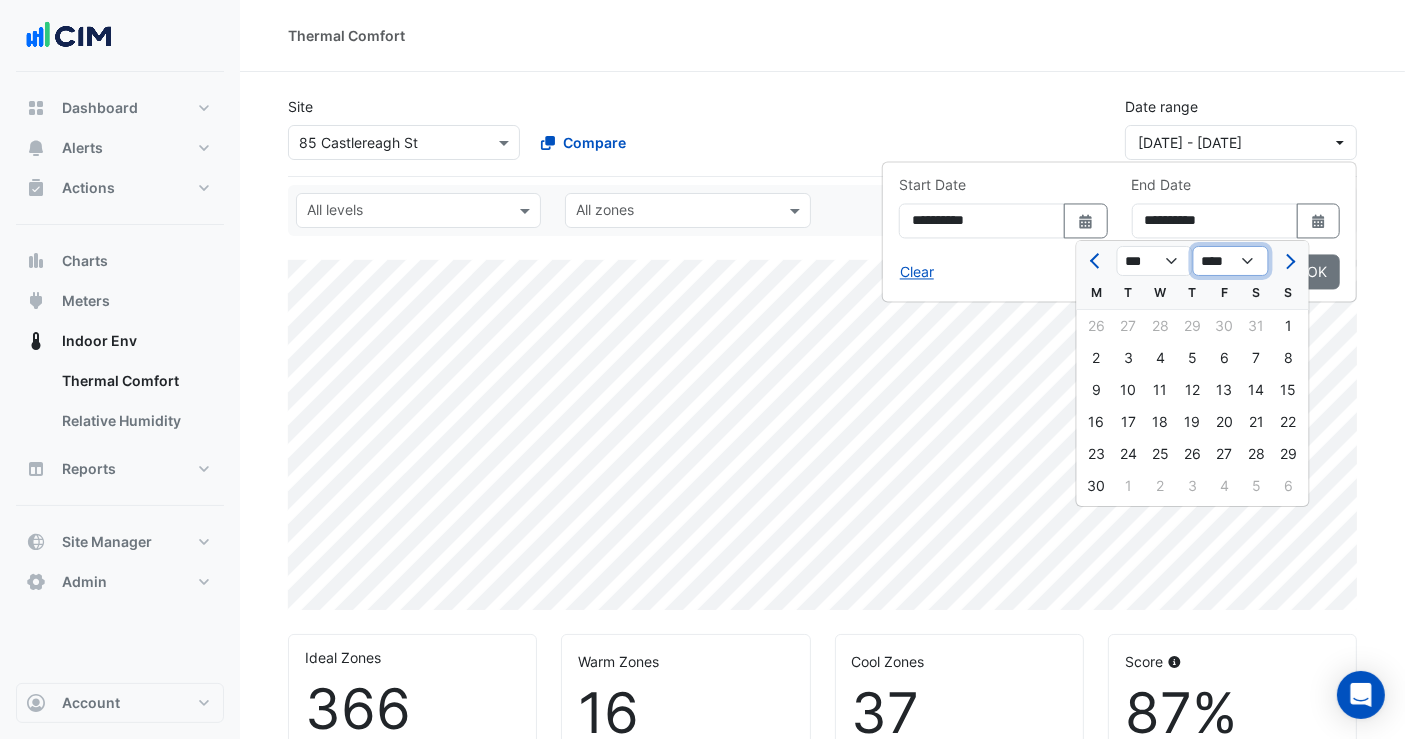 click on "**** **** **** **** **** **** **** **** **** **** **** ****" 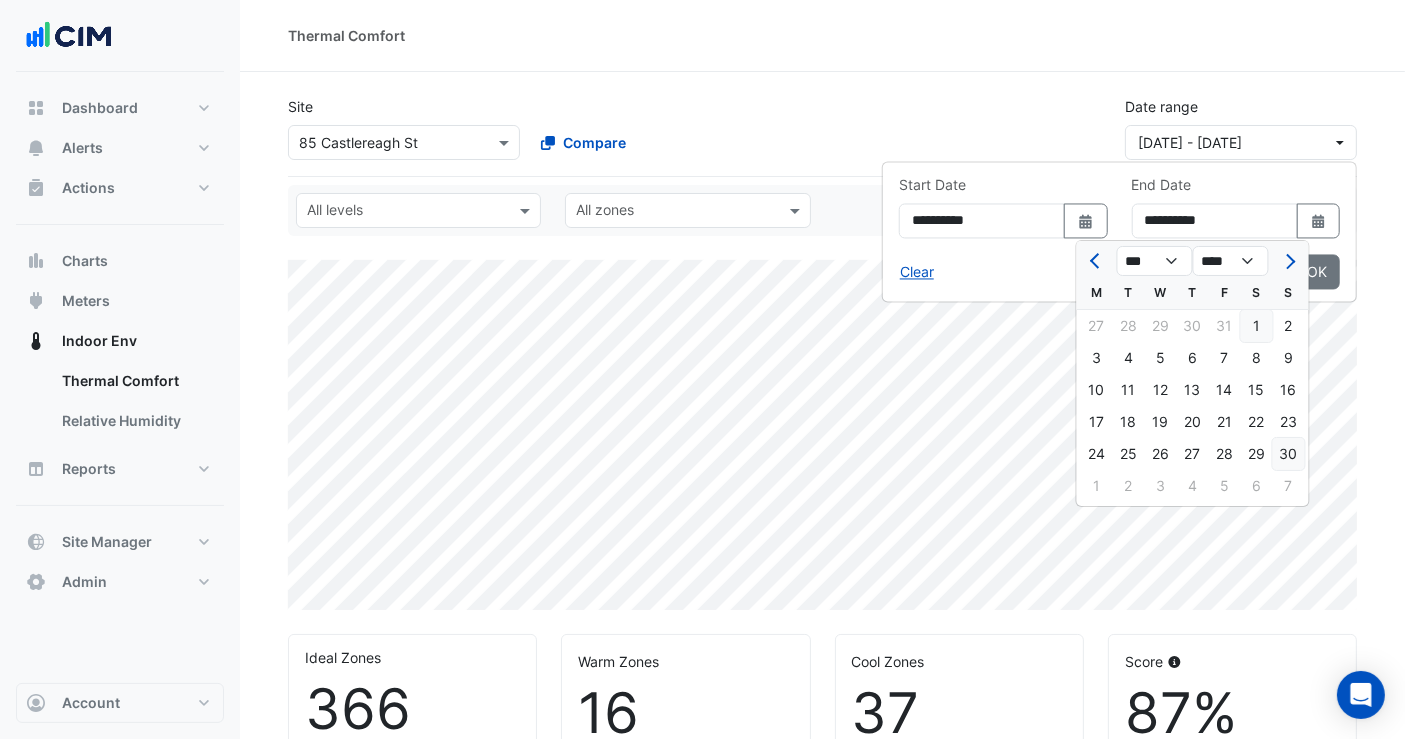 click on "30" 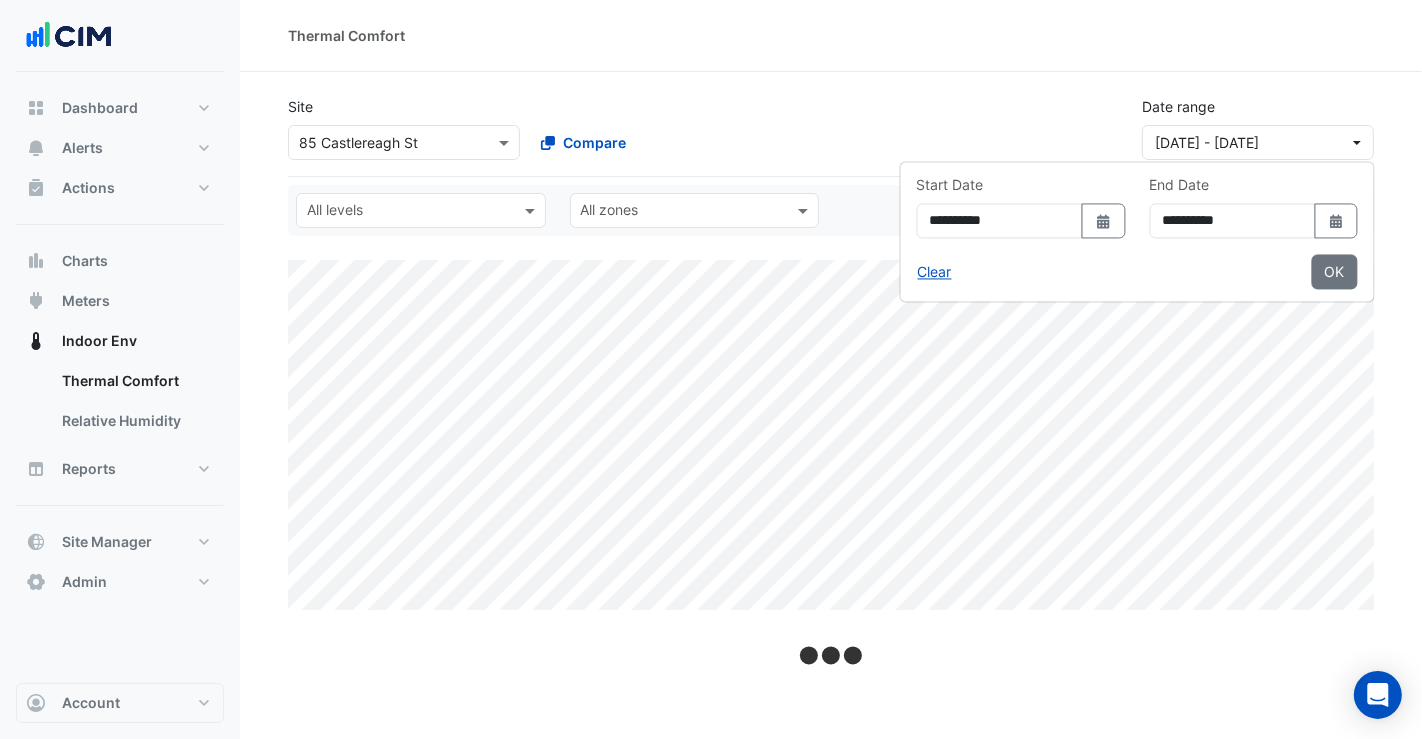 click on "Thermal Comfort" 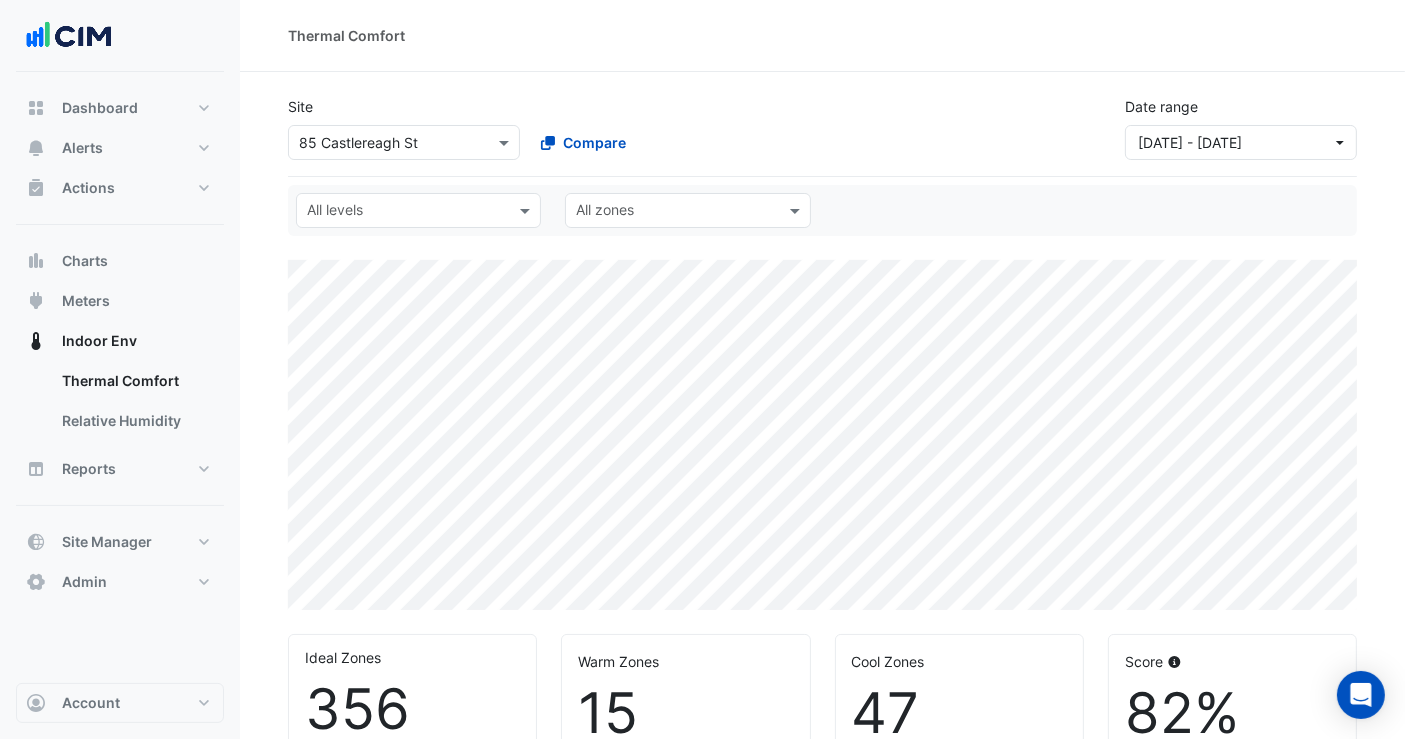 click 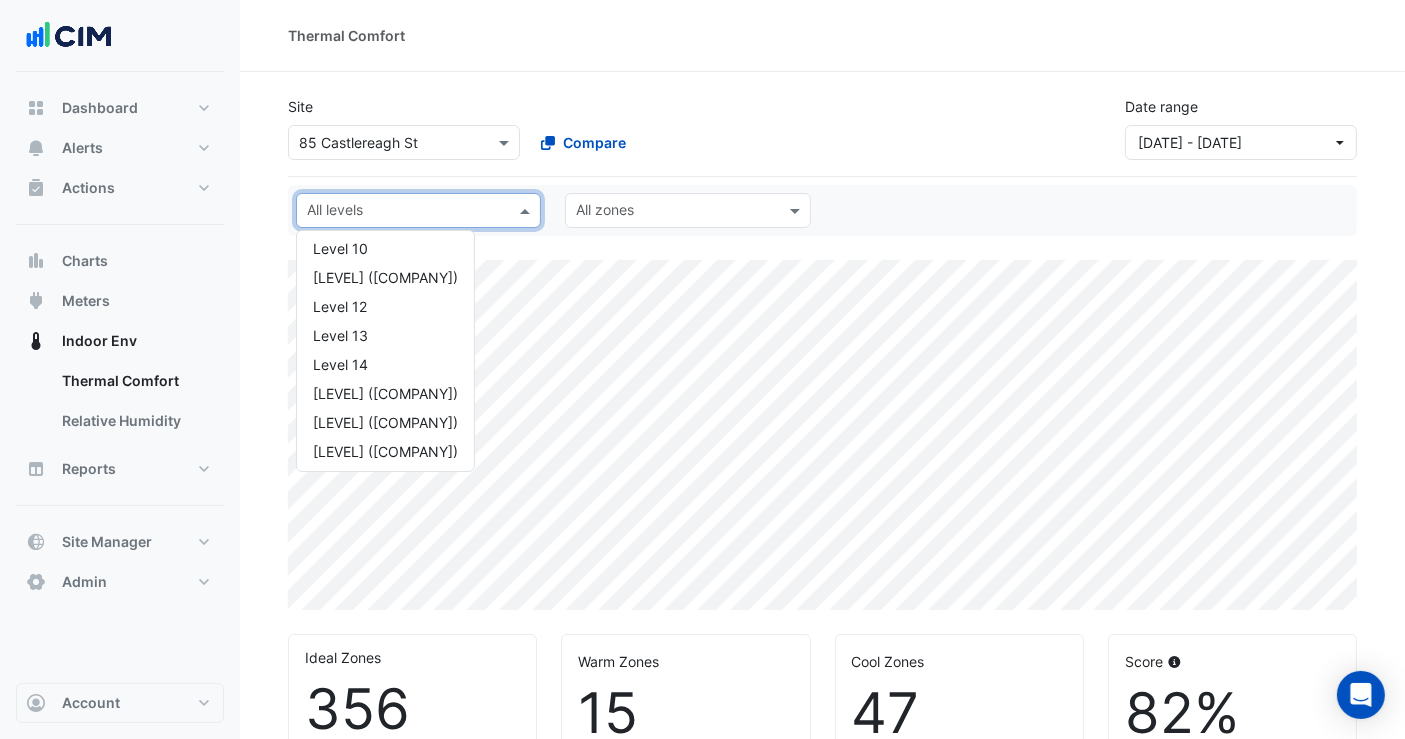 scroll, scrollTop: 0, scrollLeft: 0, axis: both 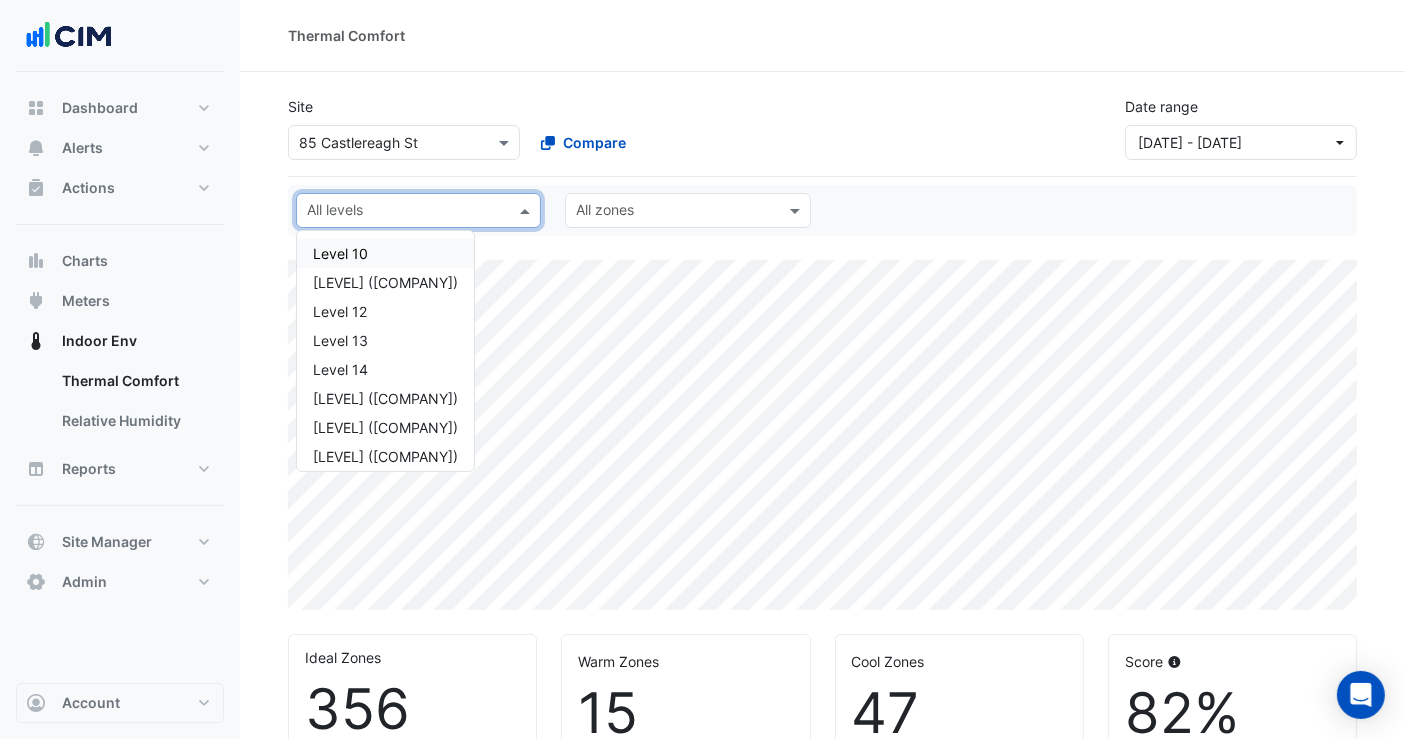 click 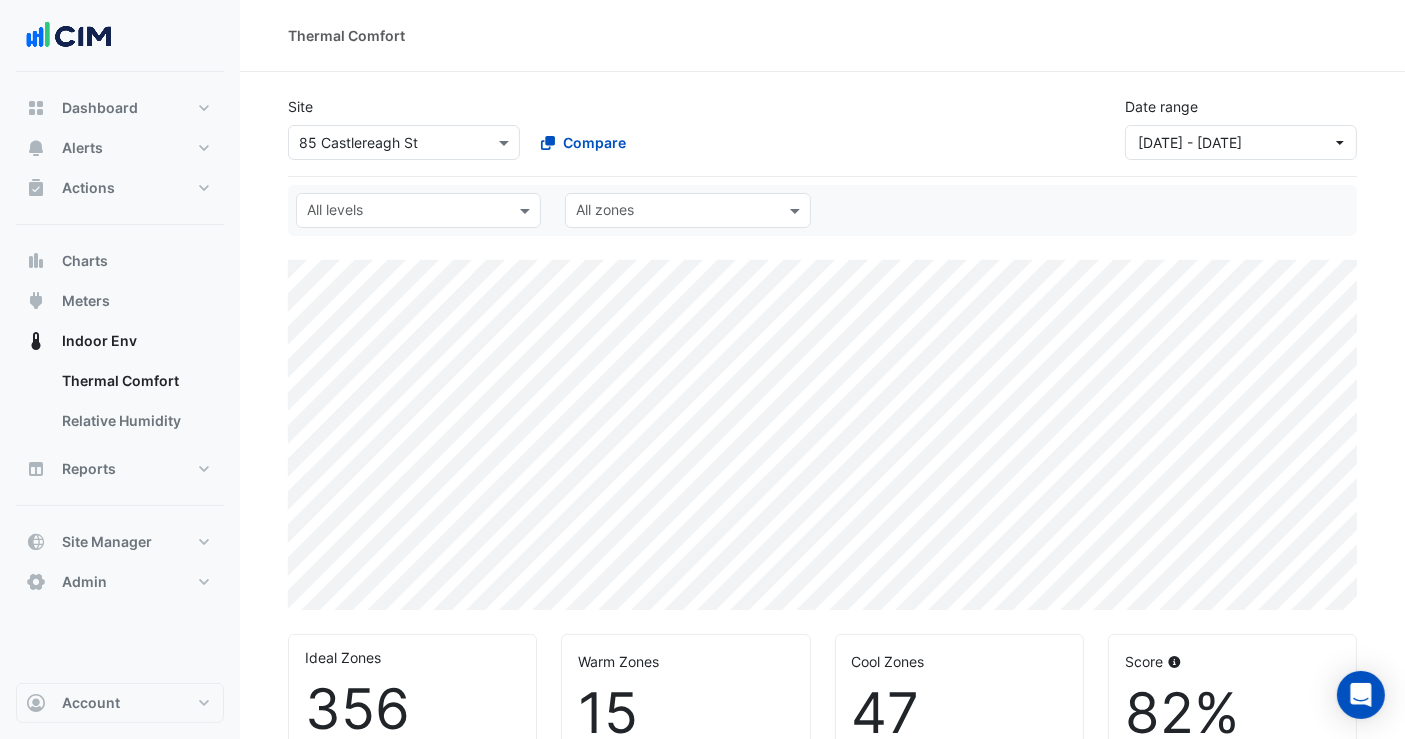 click at bounding box center (384, 143) 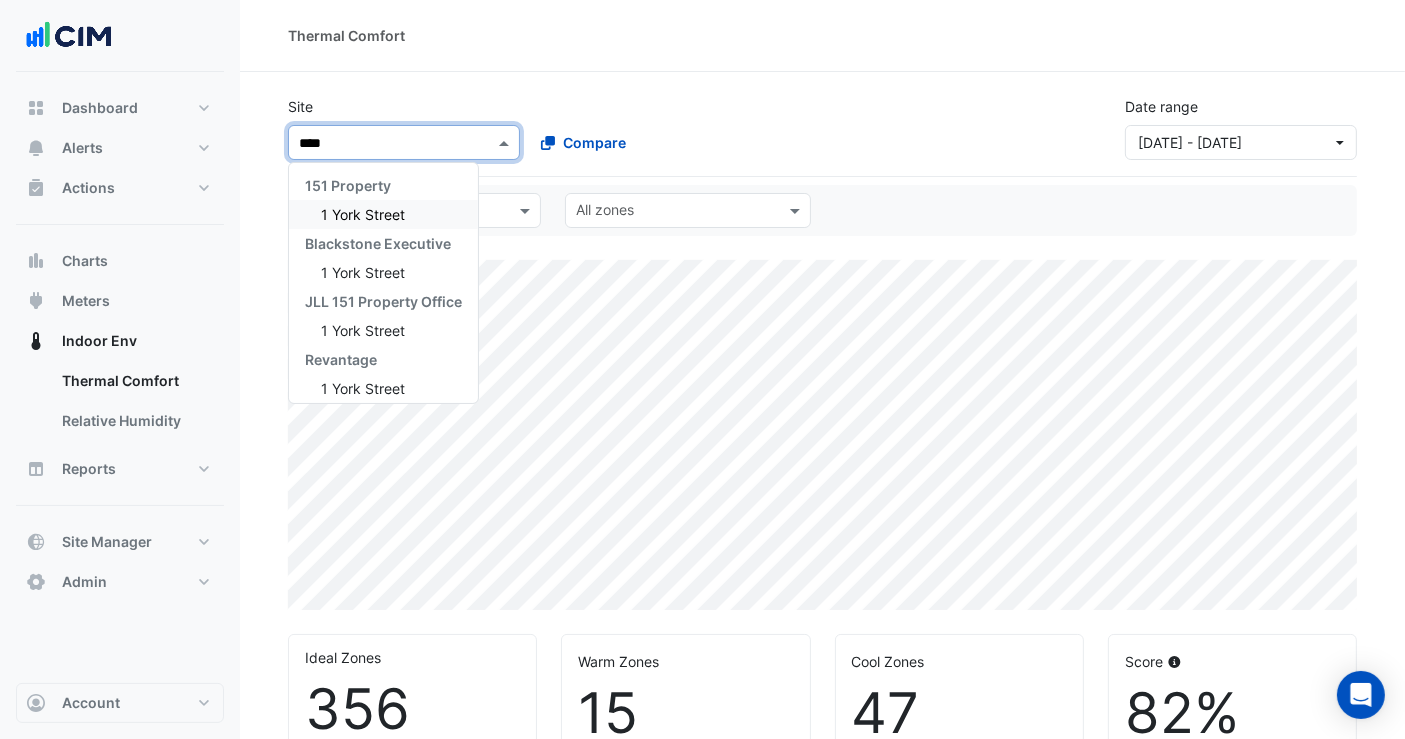 type on "*****" 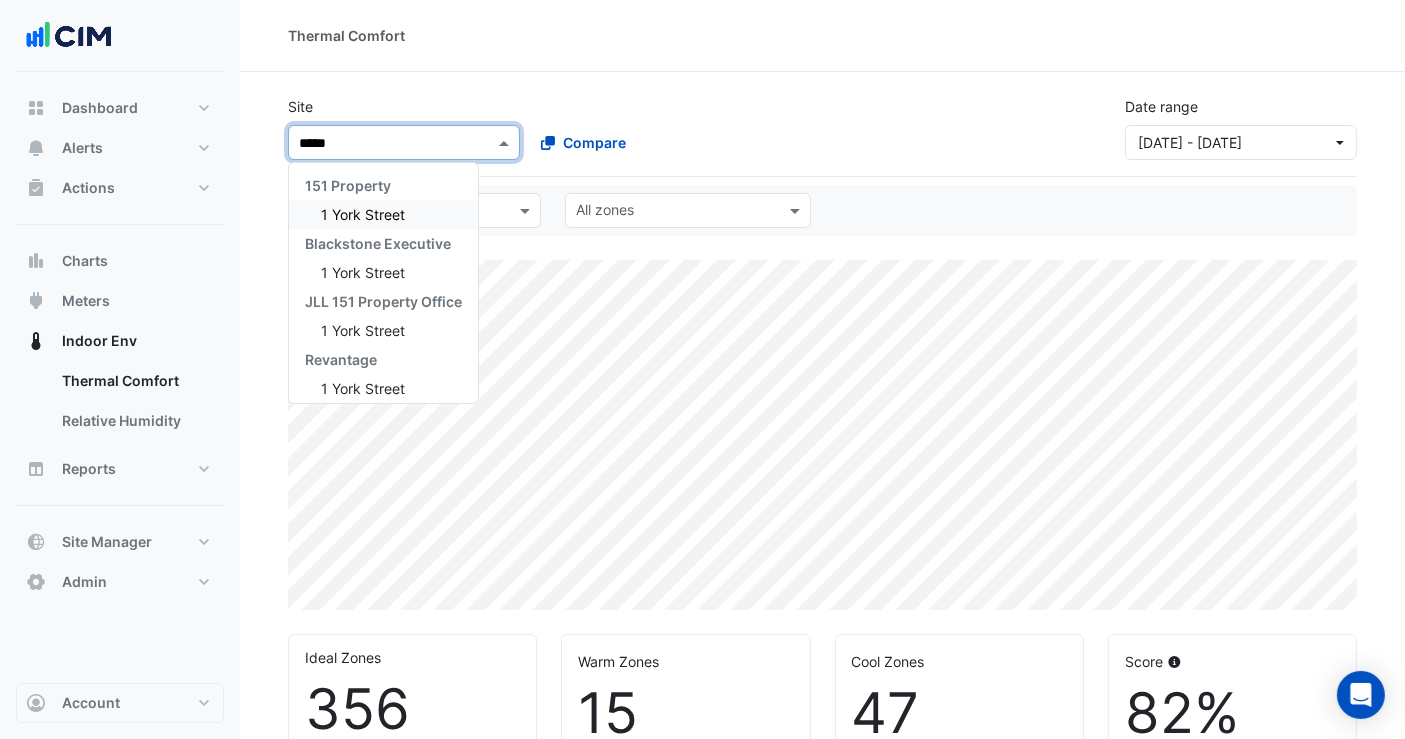 click on "1 York Street" at bounding box center [383, 214] 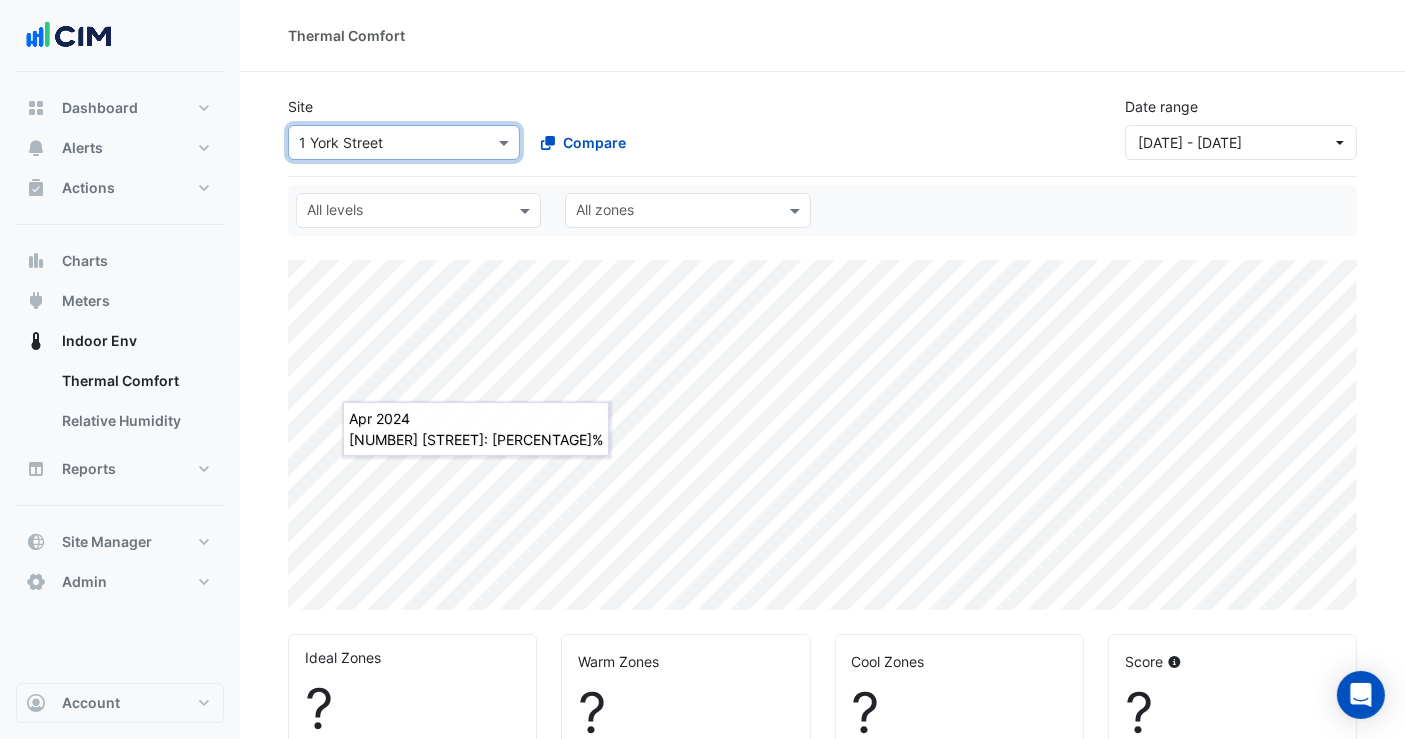 select on "**" 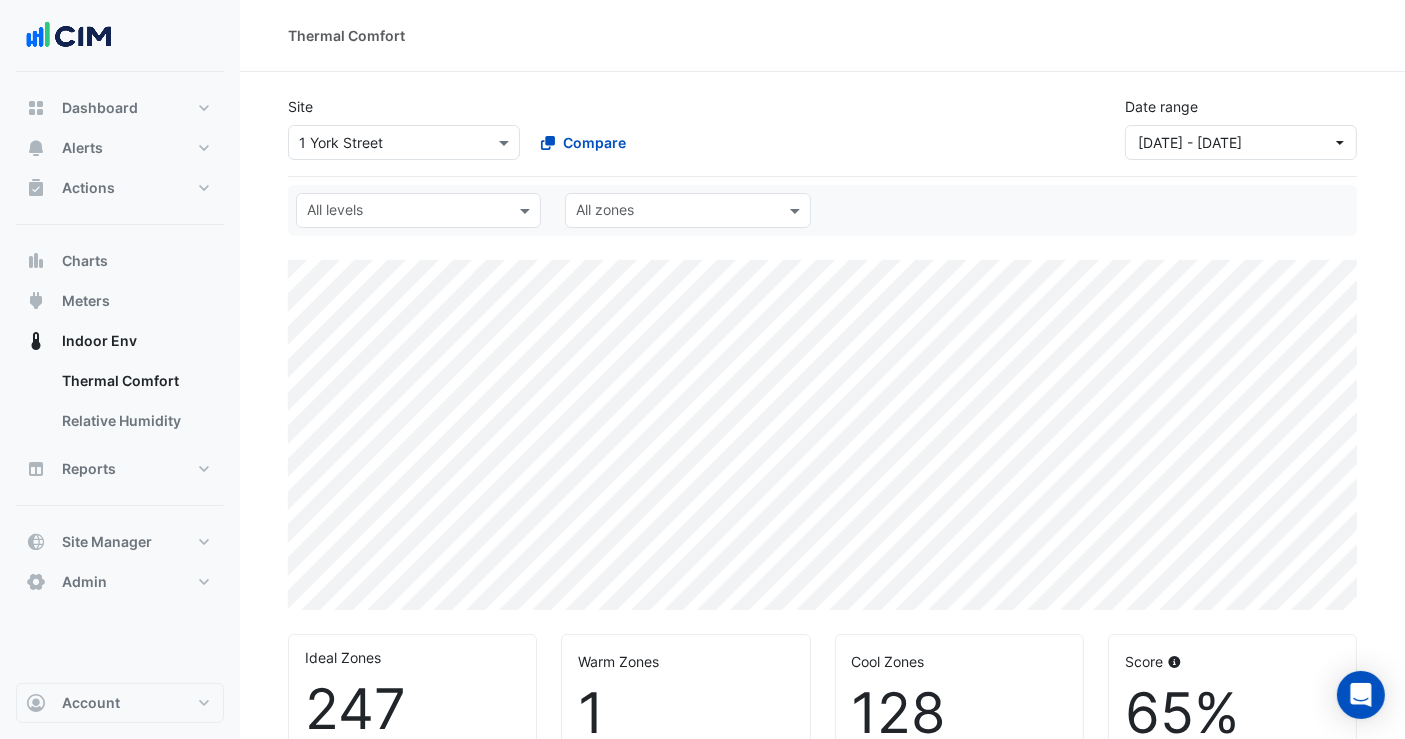 click at bounding box center (384, 143) 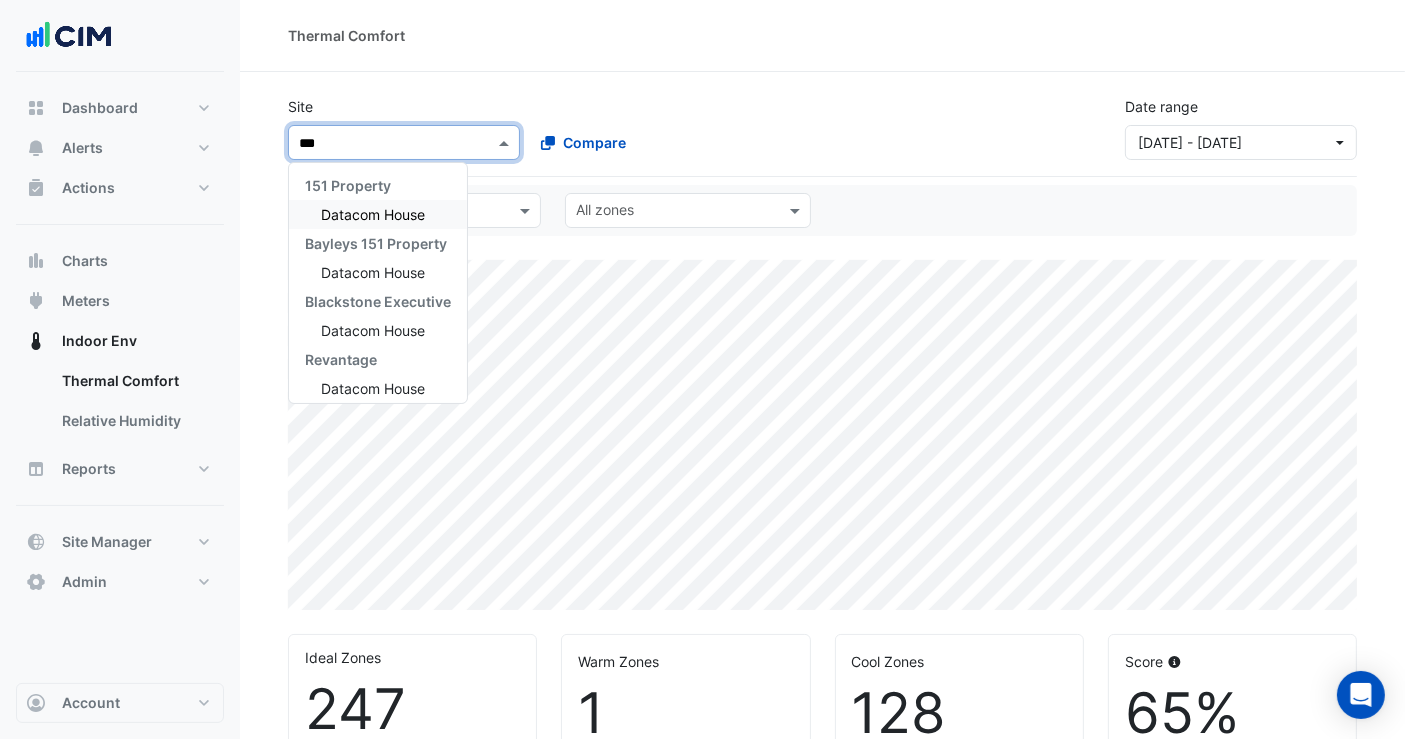 type on "****" 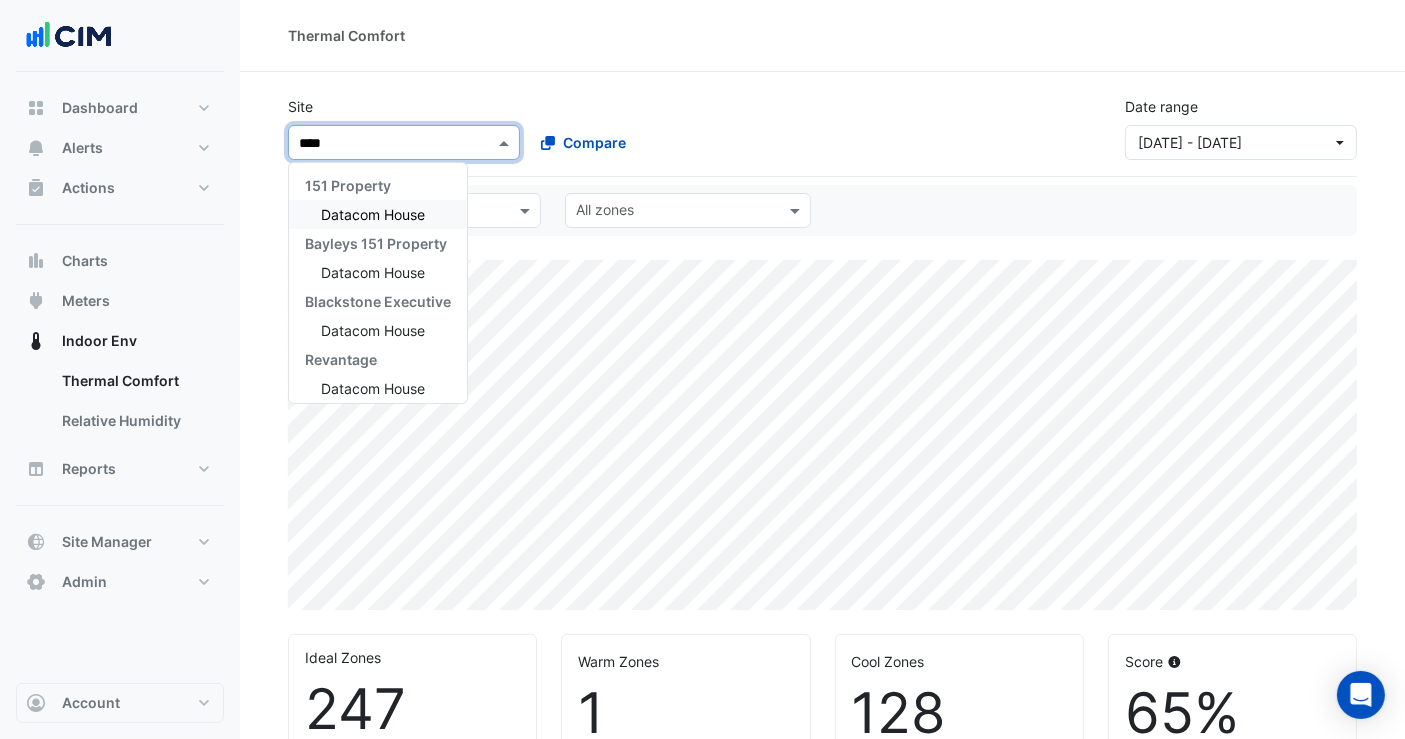 click on "Datacom House" at bounding box center [373, 214] 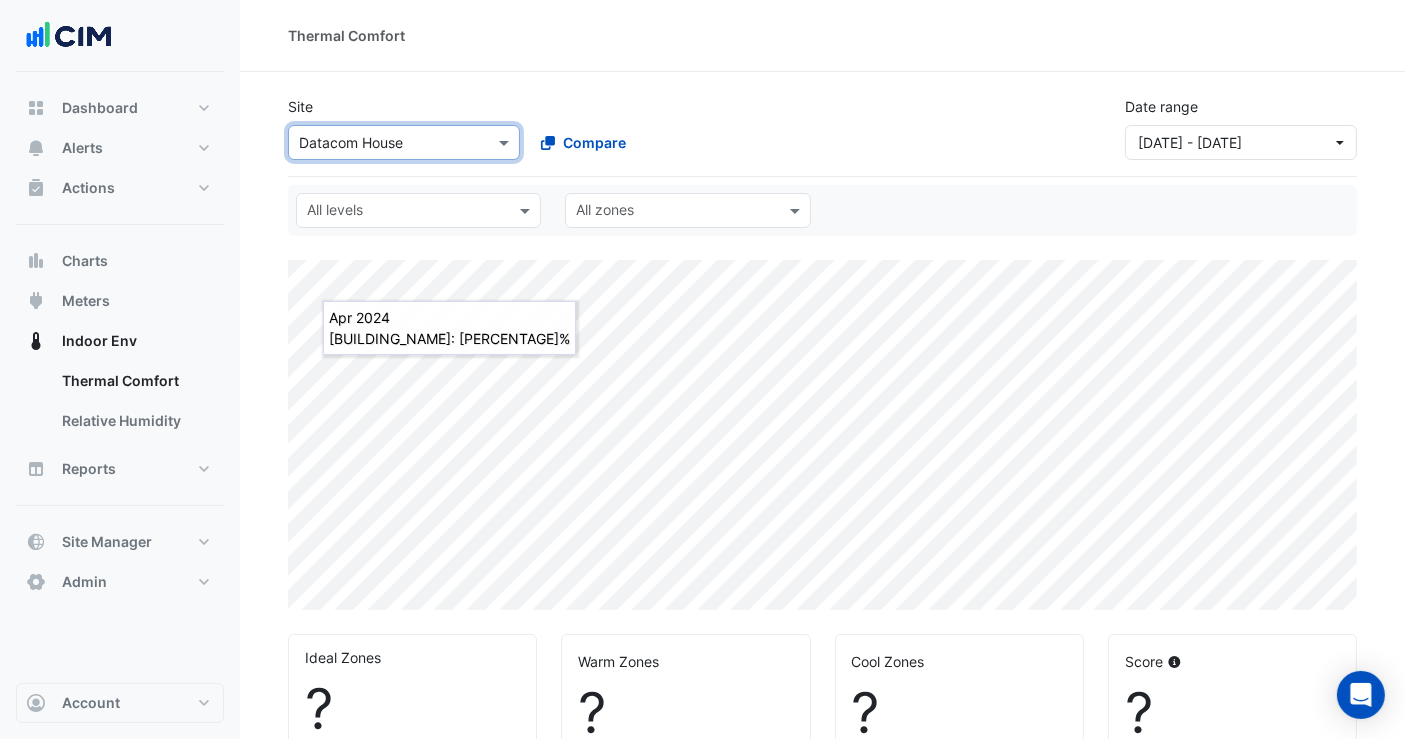 select on "**" 